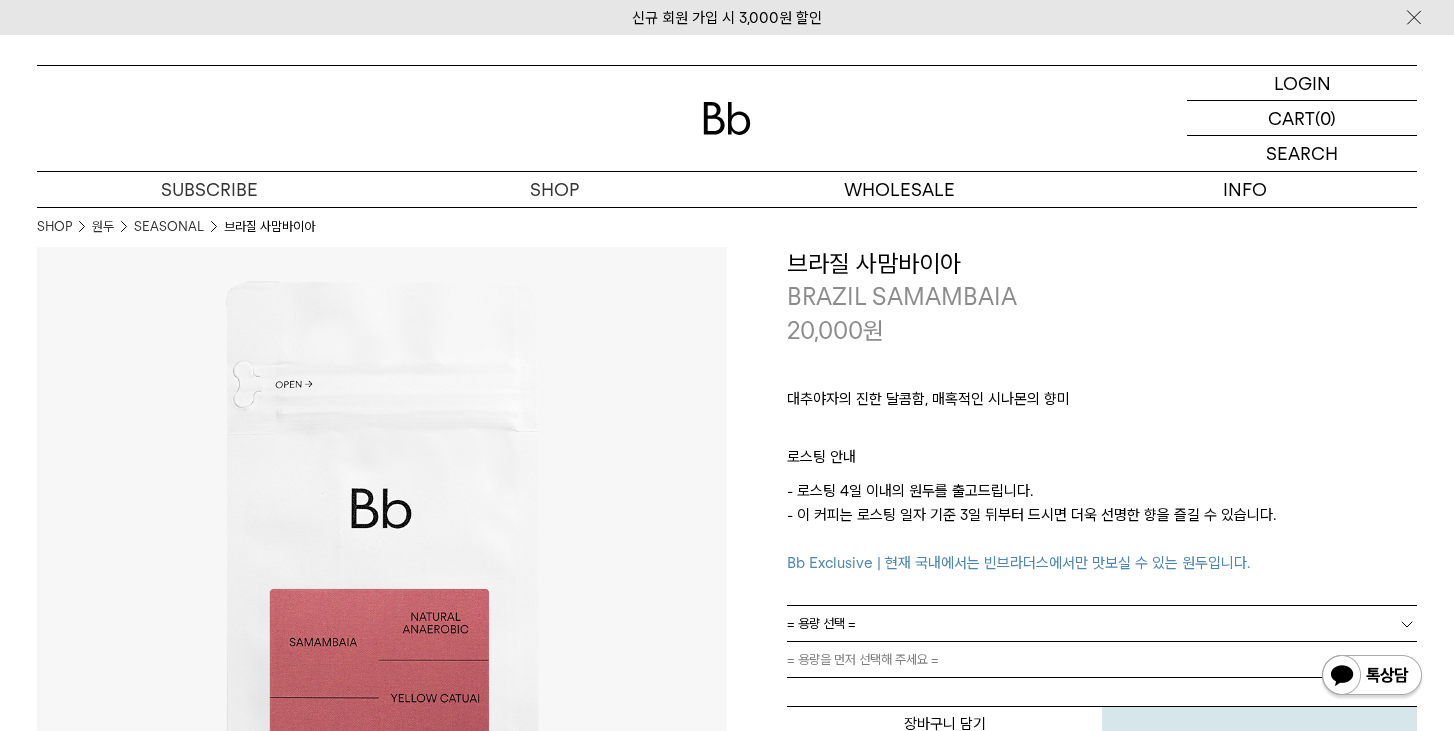 scroll, scrollTop: 0, scrollLeft: 0, axis: both 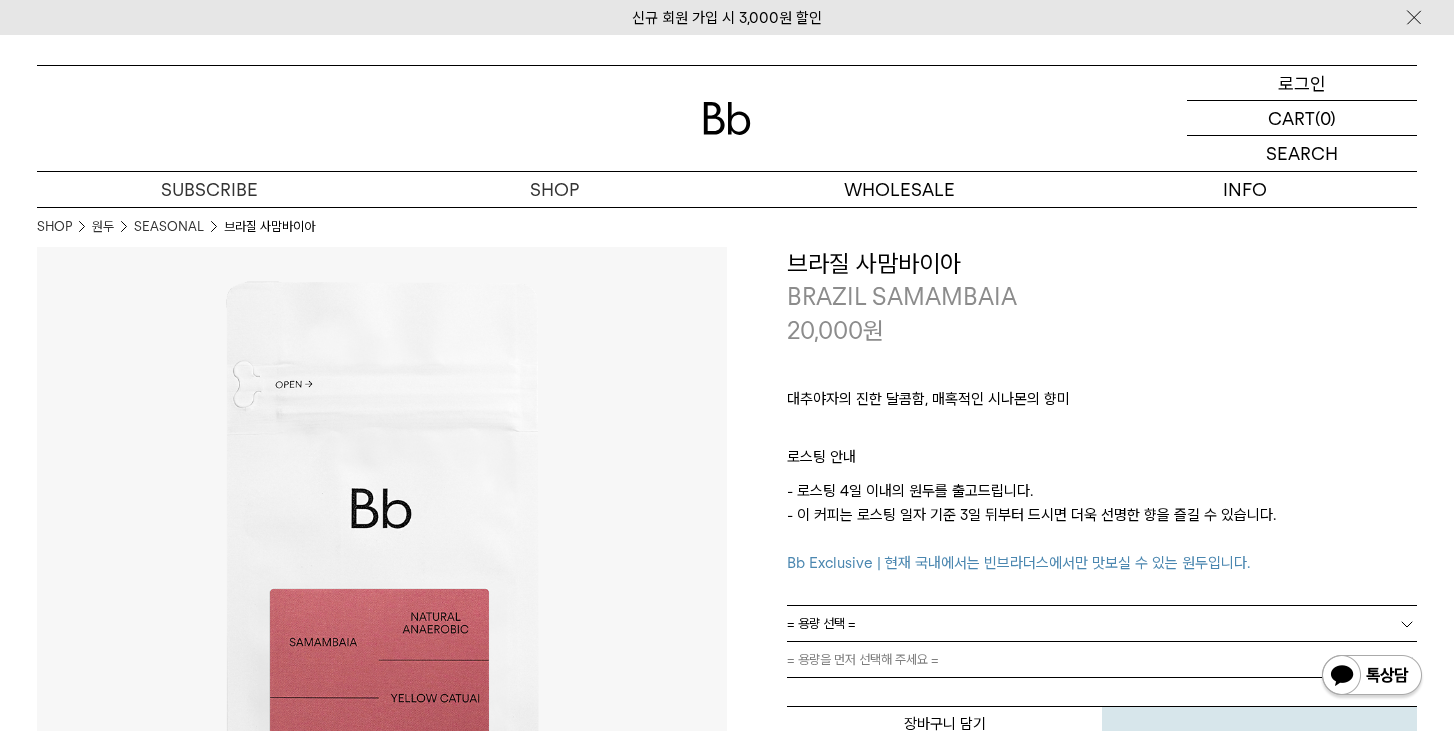click on "로그인" at bounding box center [1302, 83] 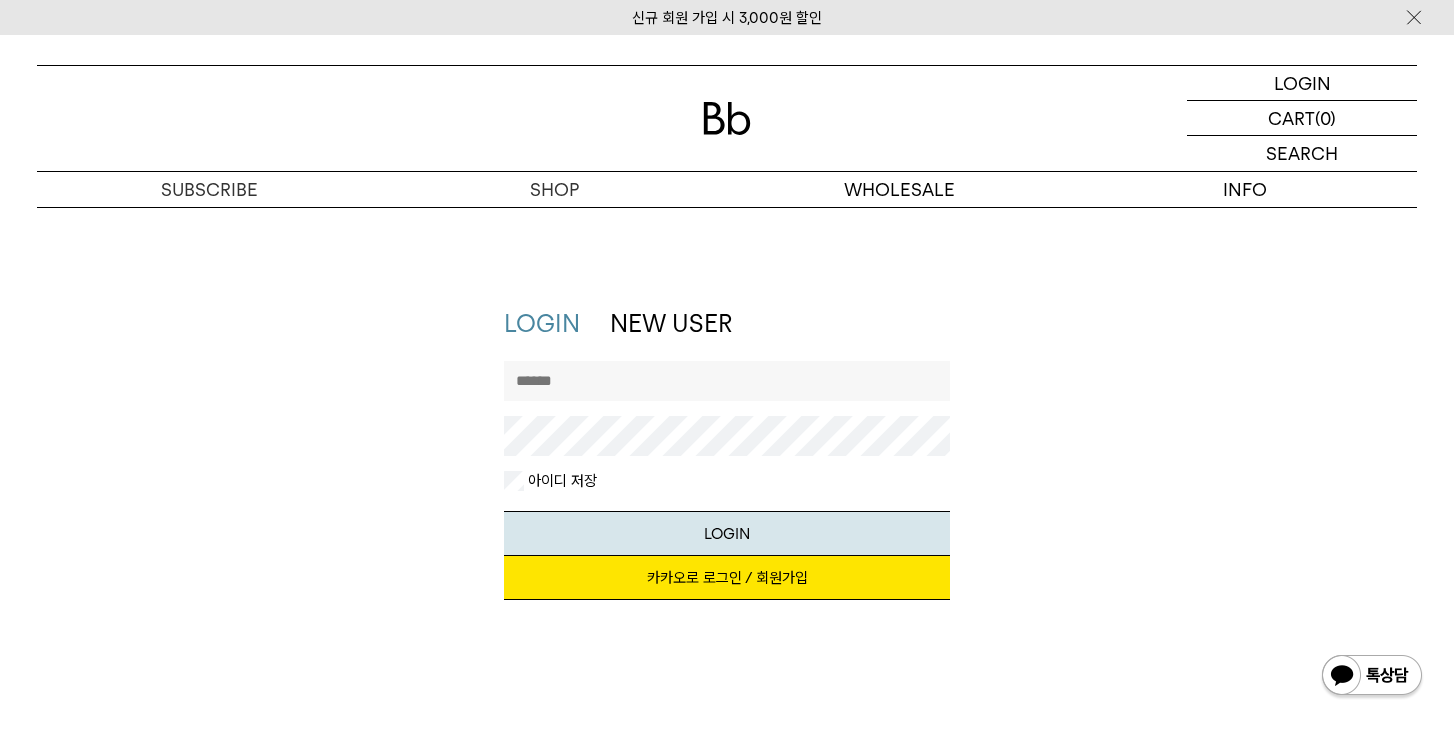 scroll, scrollTop: 0, scrollLeft: 0, axis: both 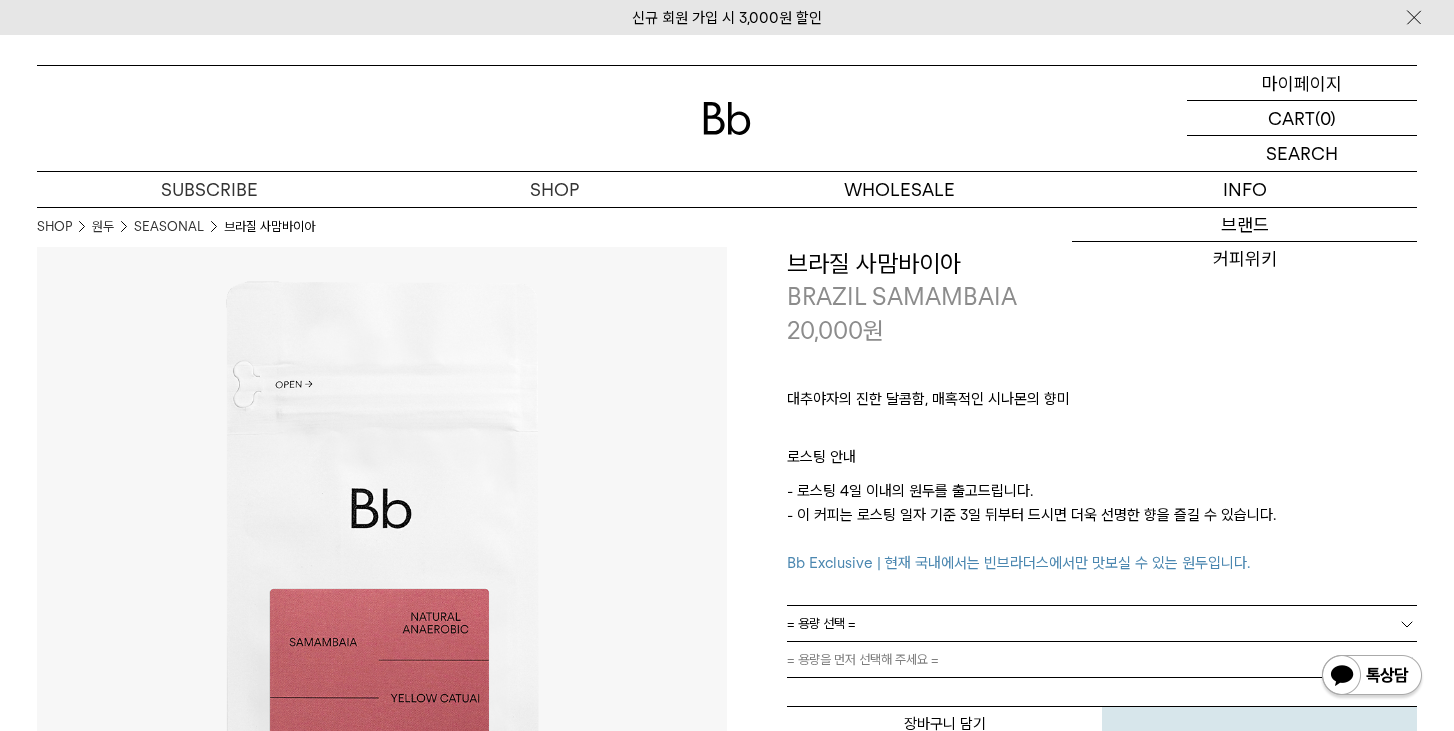 click on "마이페이지" at bounding box center [1302, 83] 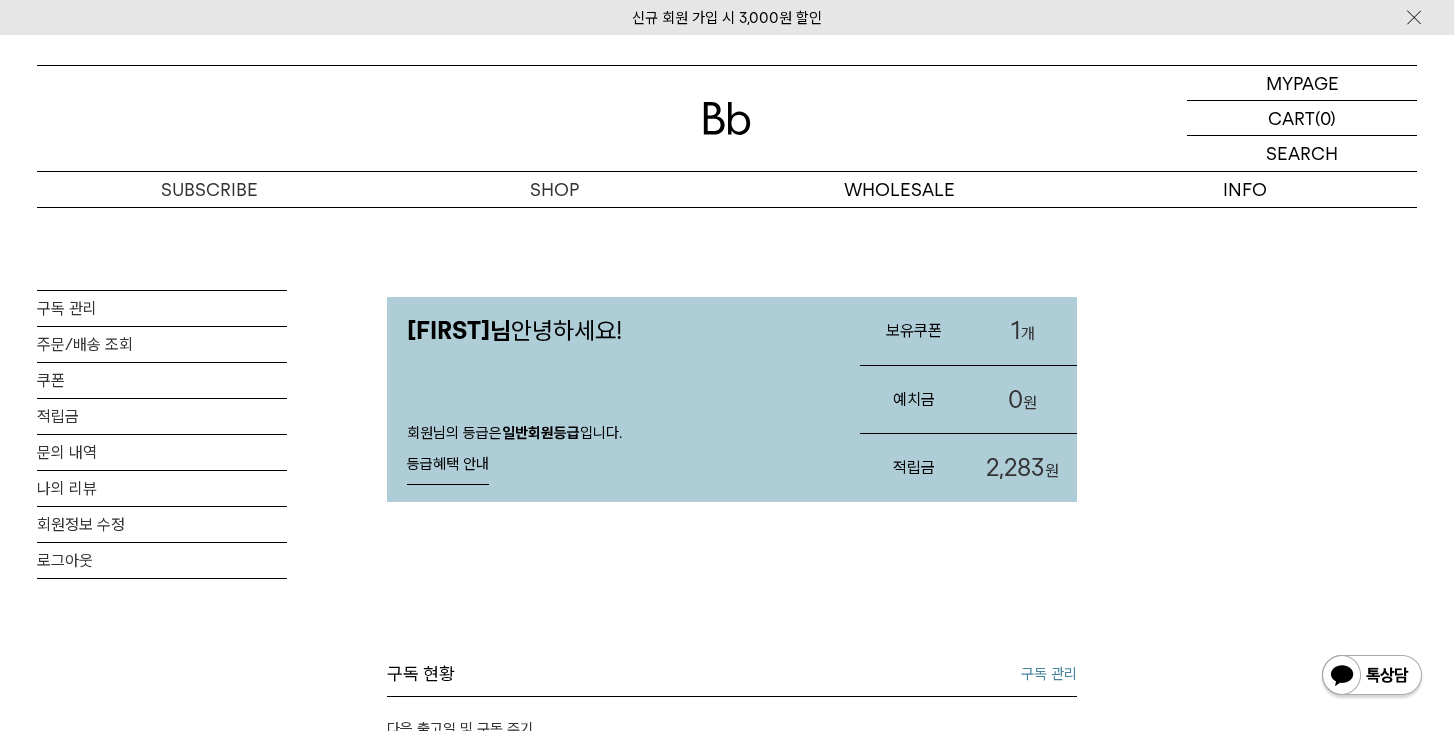 scroll, scrollTop: 0, scrollLeft: 0, axis: both 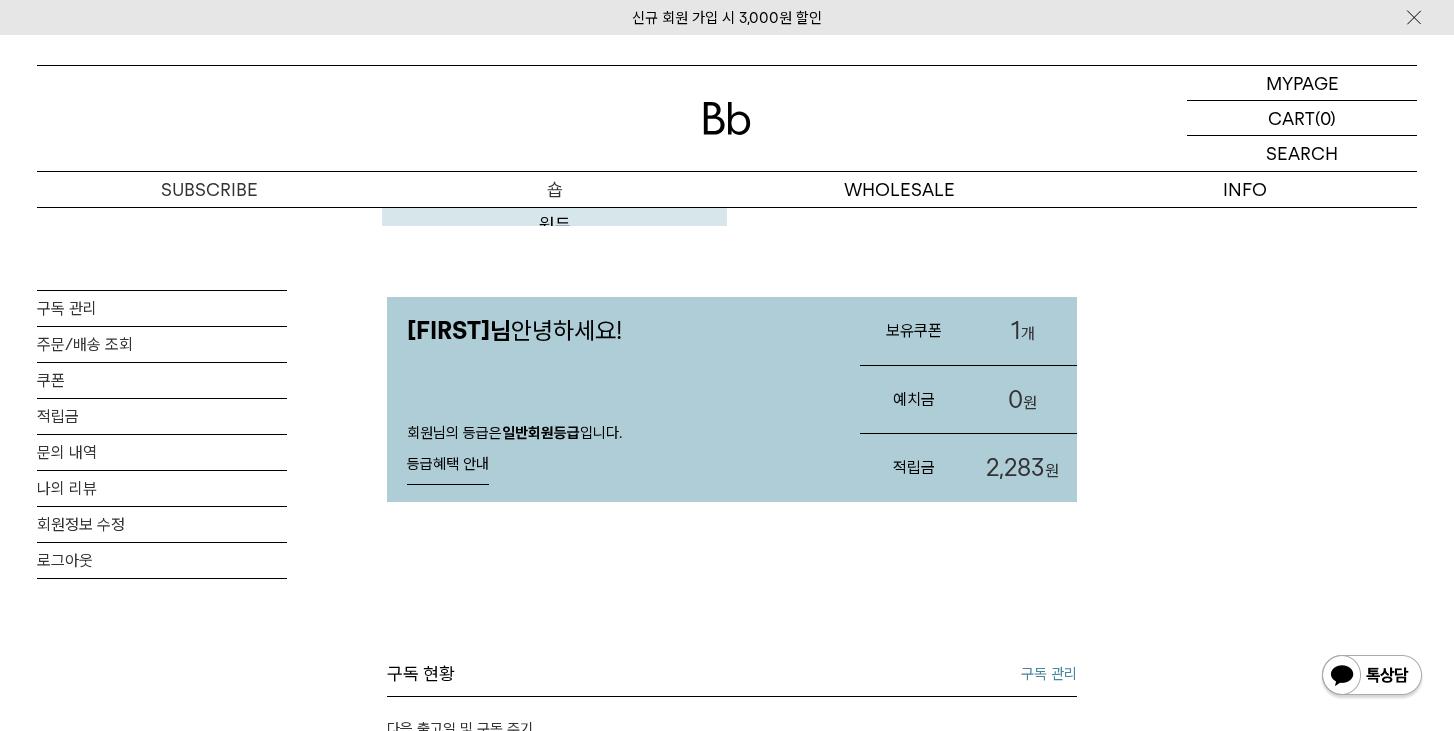 click on "신규 회원 가입 시 3,000원 할인
MYPAGE
마이페이지
LOGOUT
로그아웃
CART
장바구니
(0)
SEARCH
검색
검색폼
**
추천상품" at bounding box center [727, 1250] 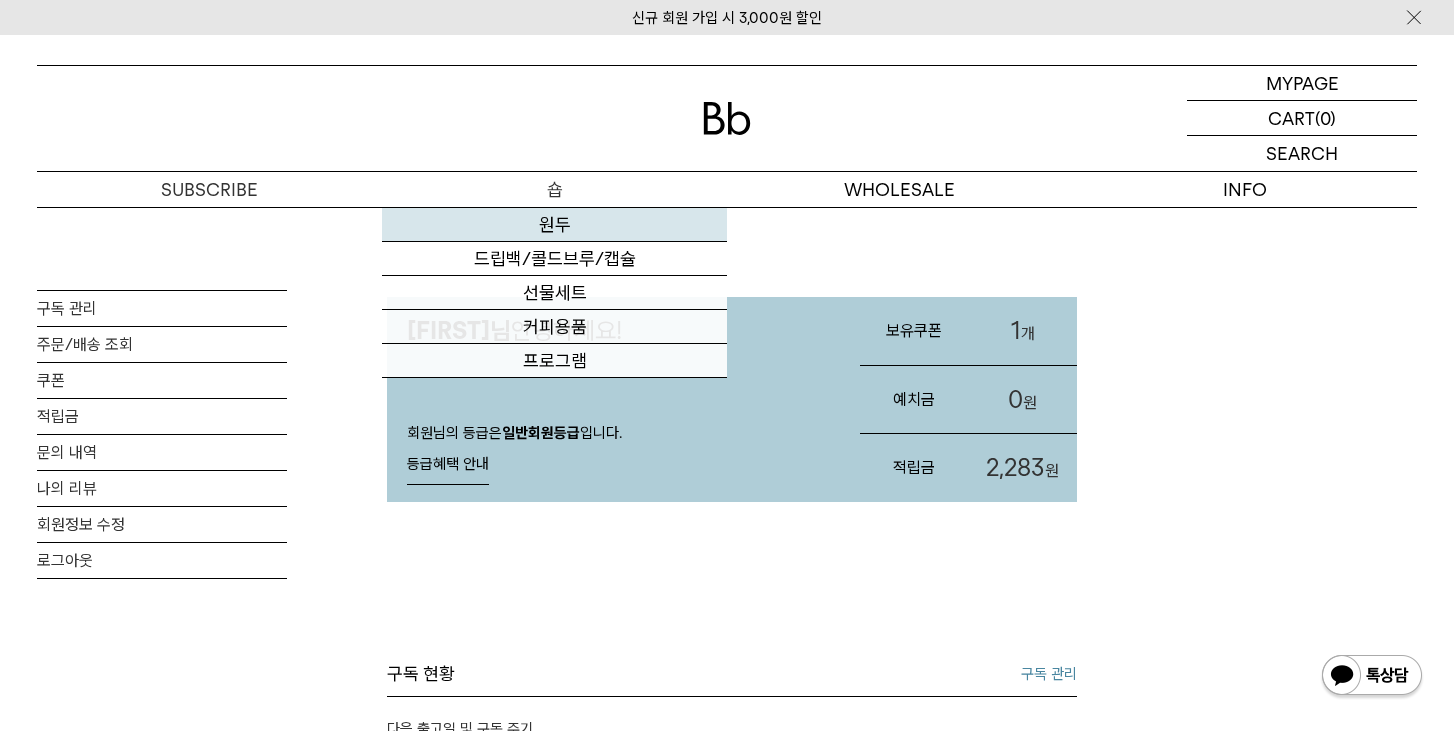 click on "원두" at bounding box center (554, 225) 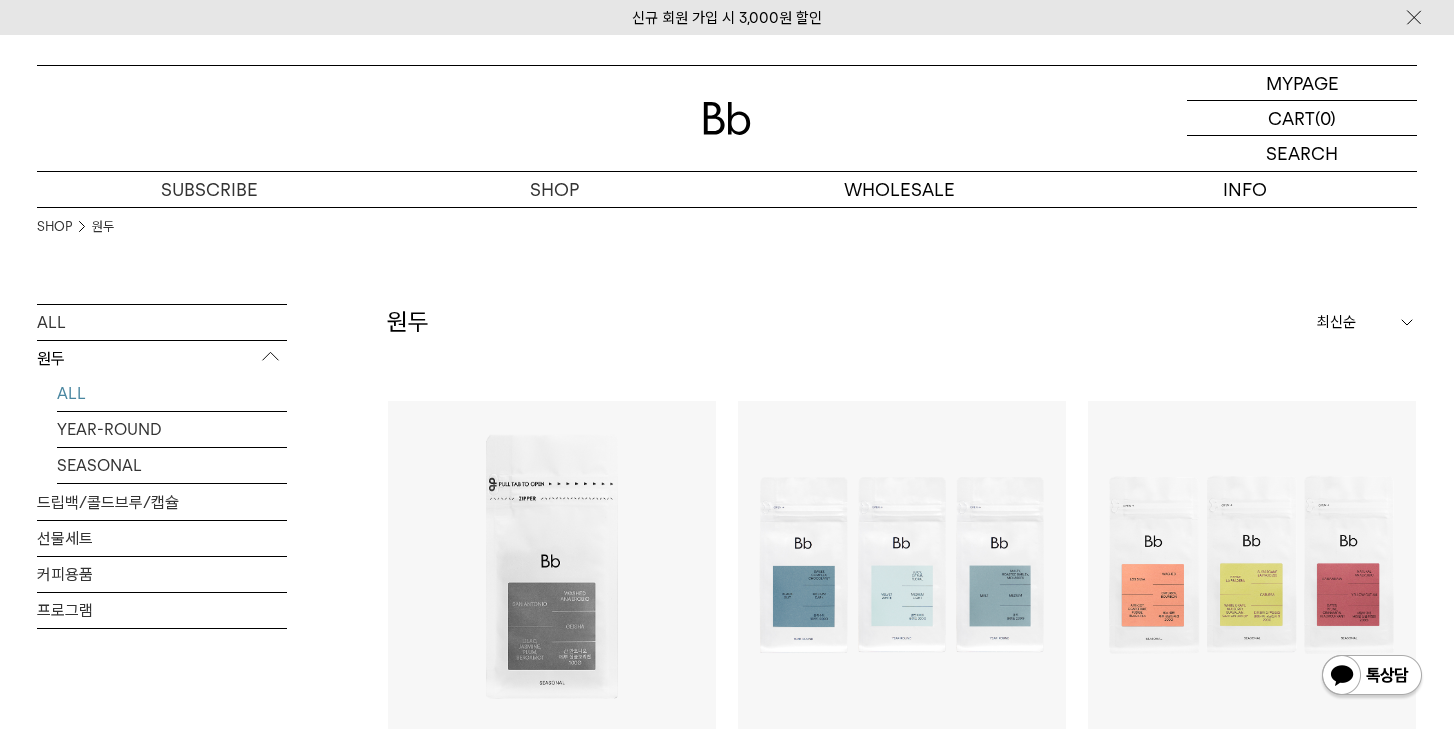 scroll, scrollTop: 0, scrollLeft: 0, axis: both 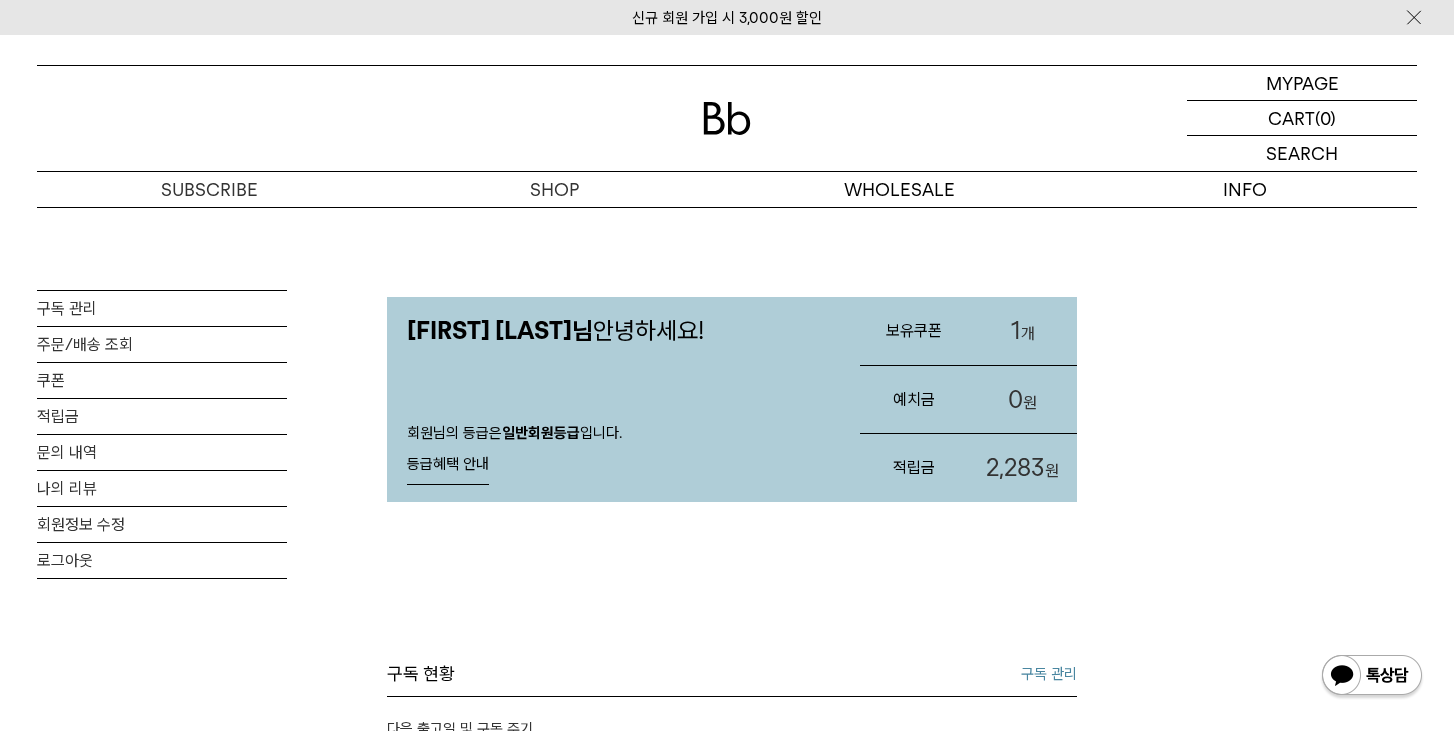 click on "1  개" at bounding box center (1023, 331) 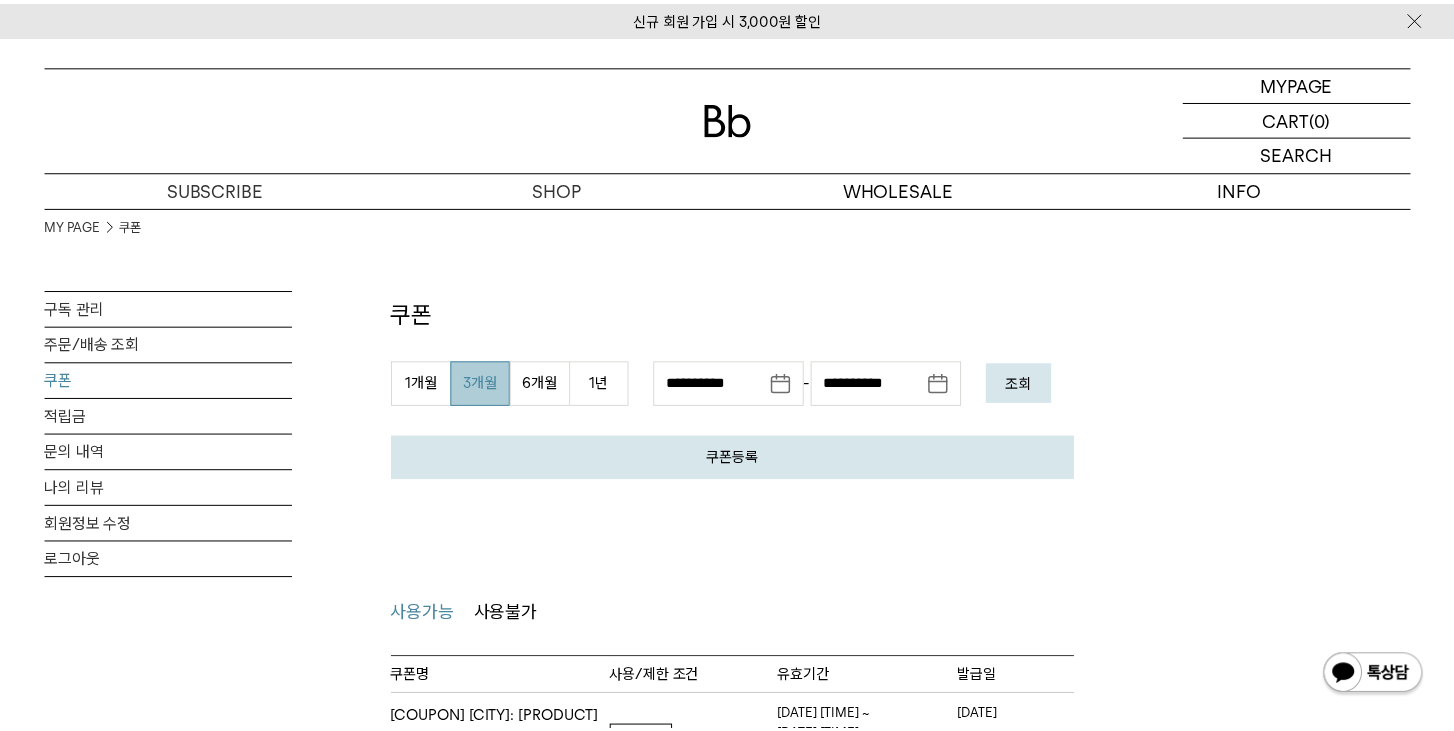 scroll, scrollTop: 0, scrollLeft: 0, axis: both 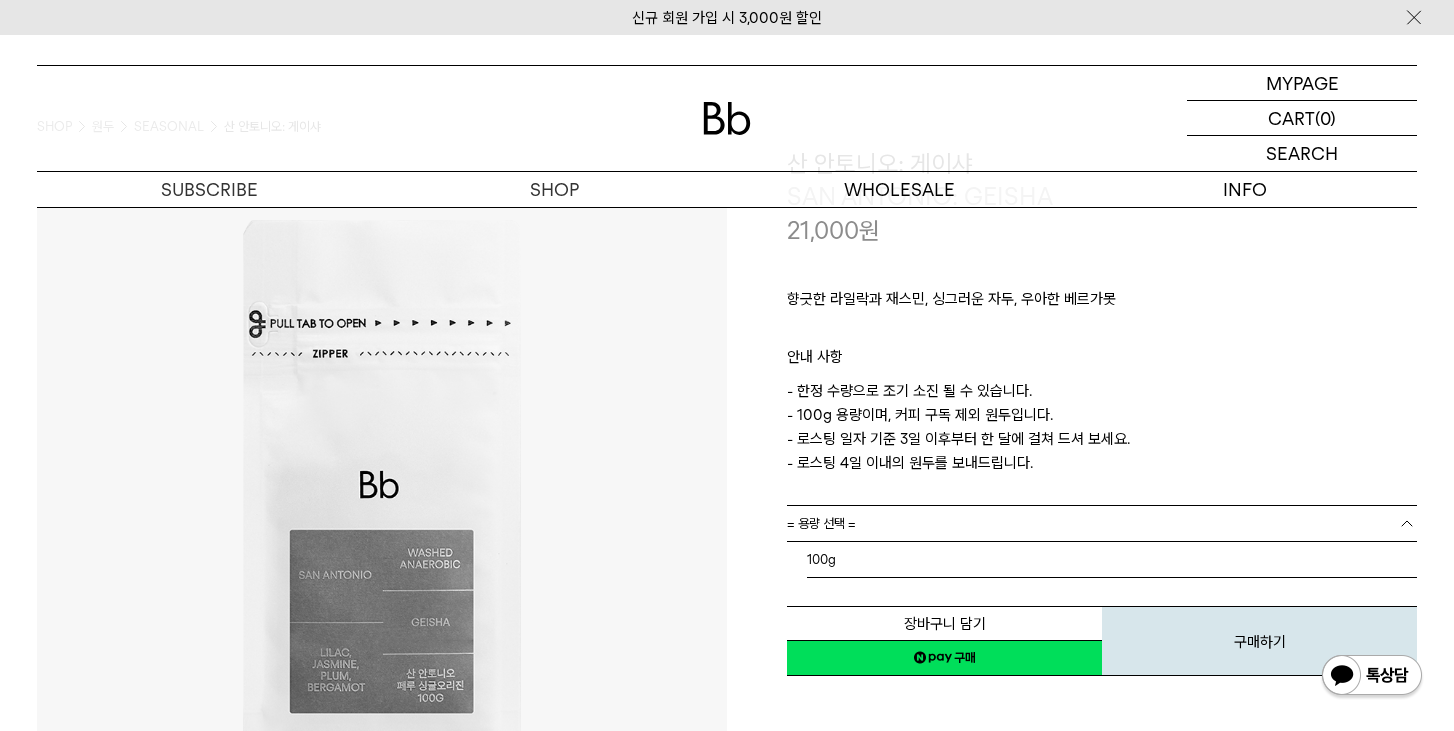 click on "=
용량 선택
=" at bounding box center (1102, 523) 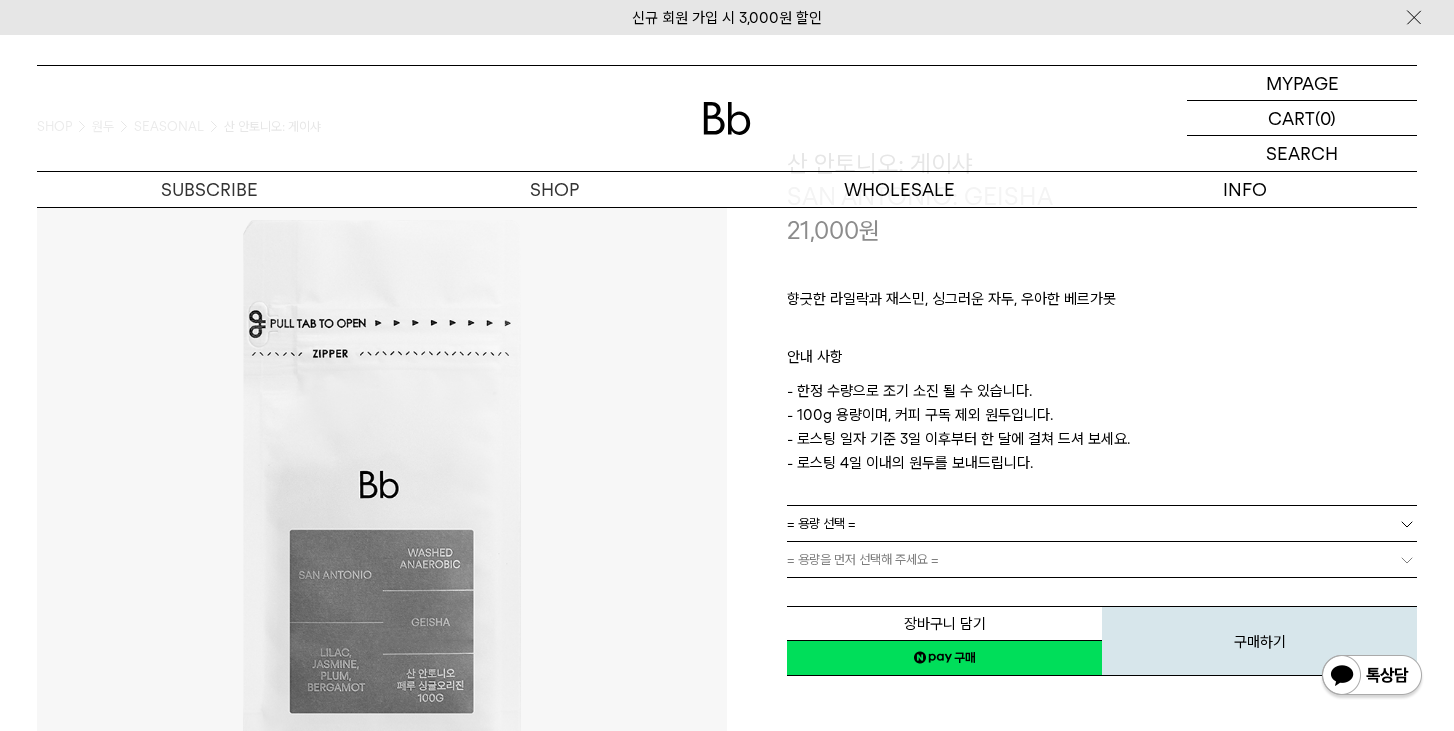 click on "=
용량 선택
=" at bounding box center (1102, 523) 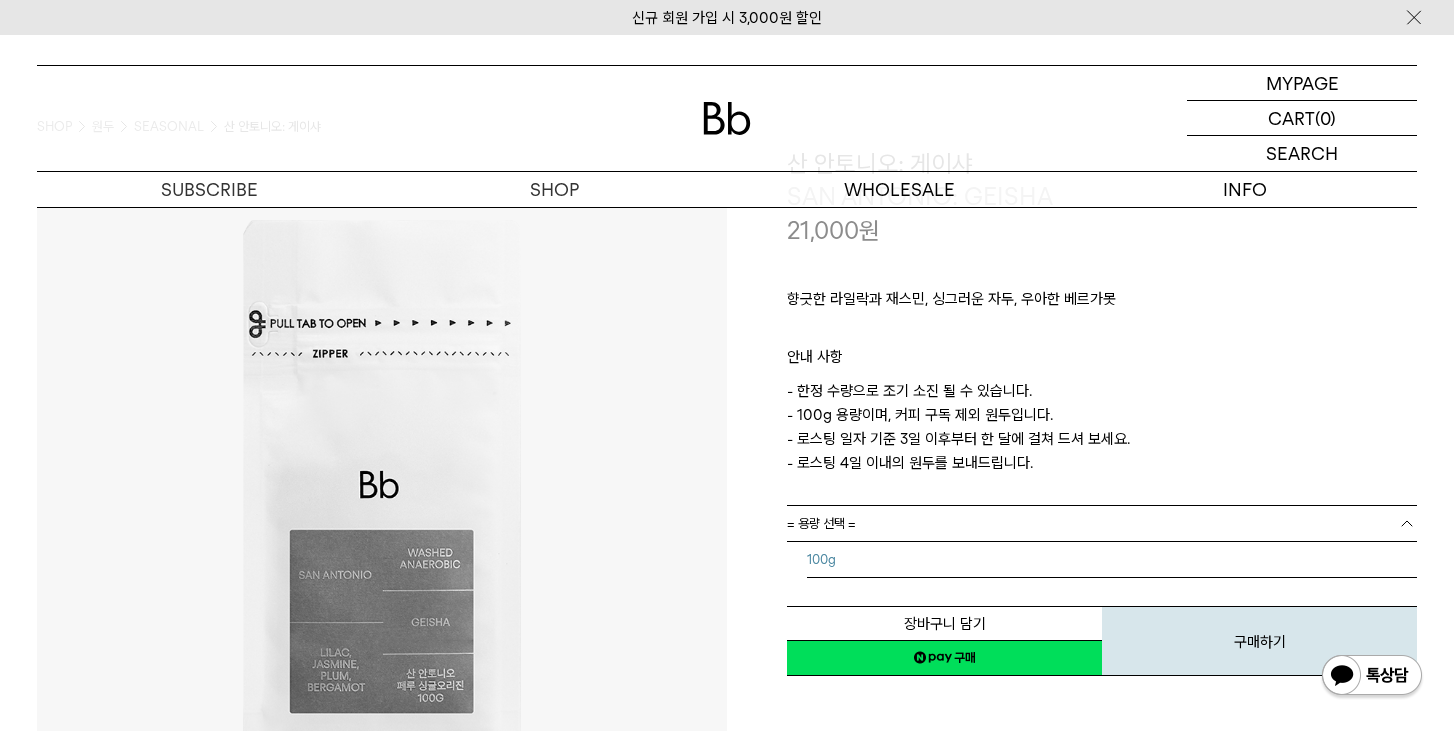 click on "100g" at bounding box center [1112, 560] 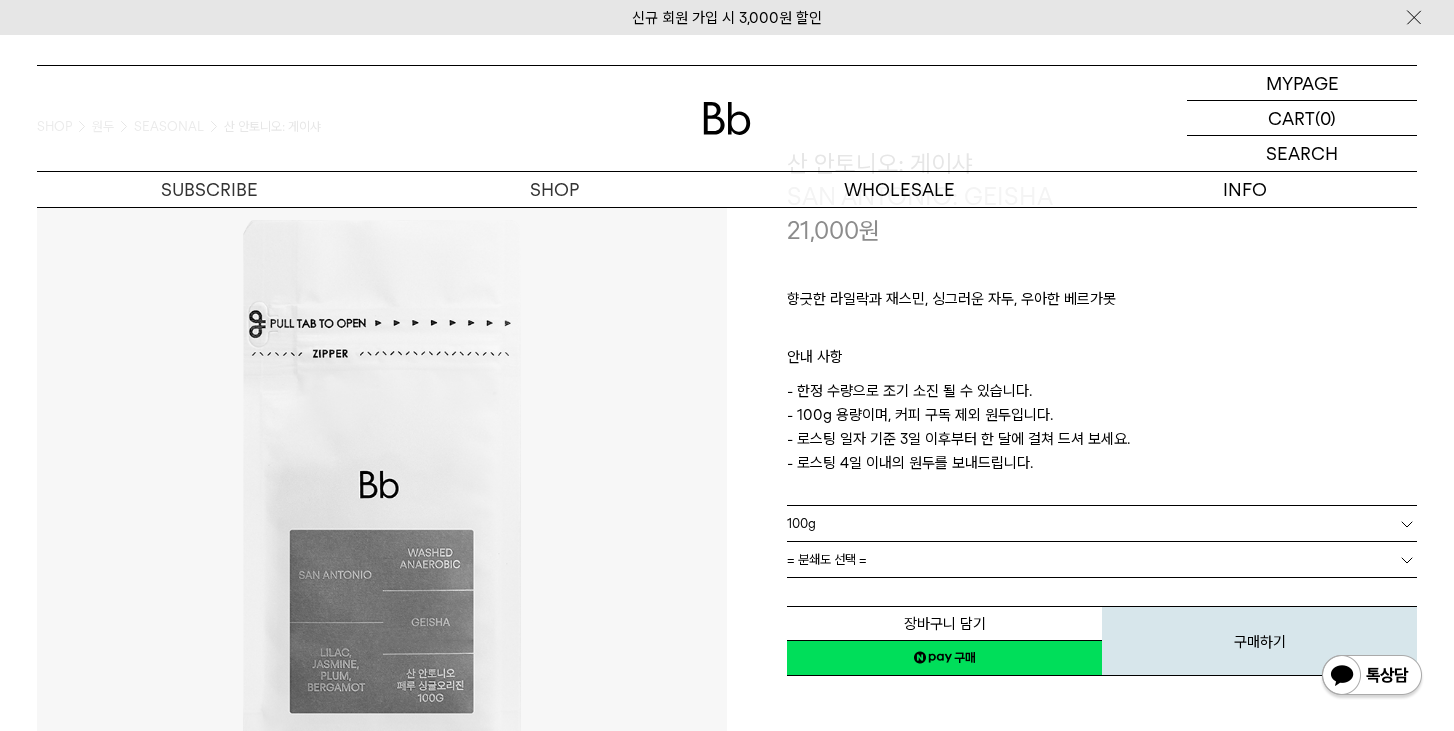 click on "= 분쇄도 선택 =" at bounding box center [1102, 559] 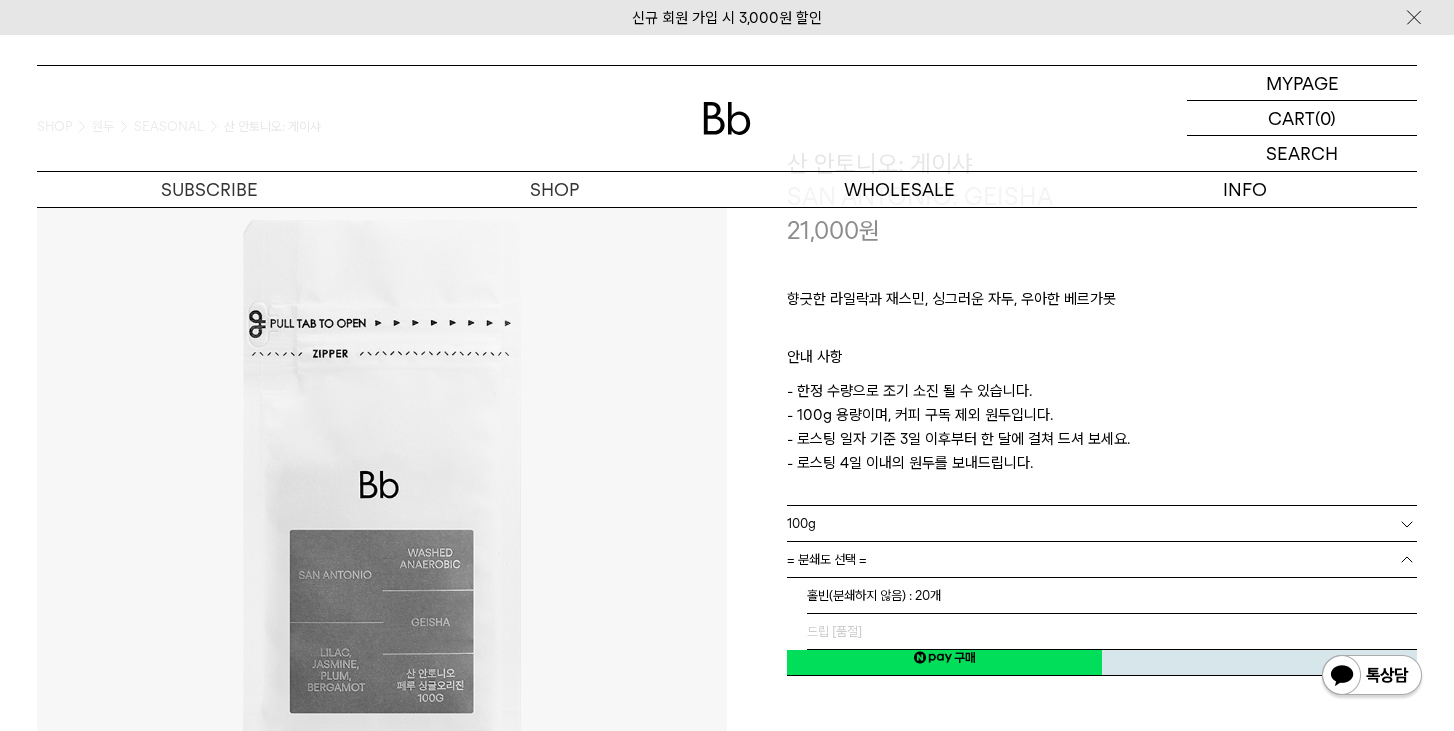 click on "= 분쇄도 선택 =" at bounding box center [1102, 559] 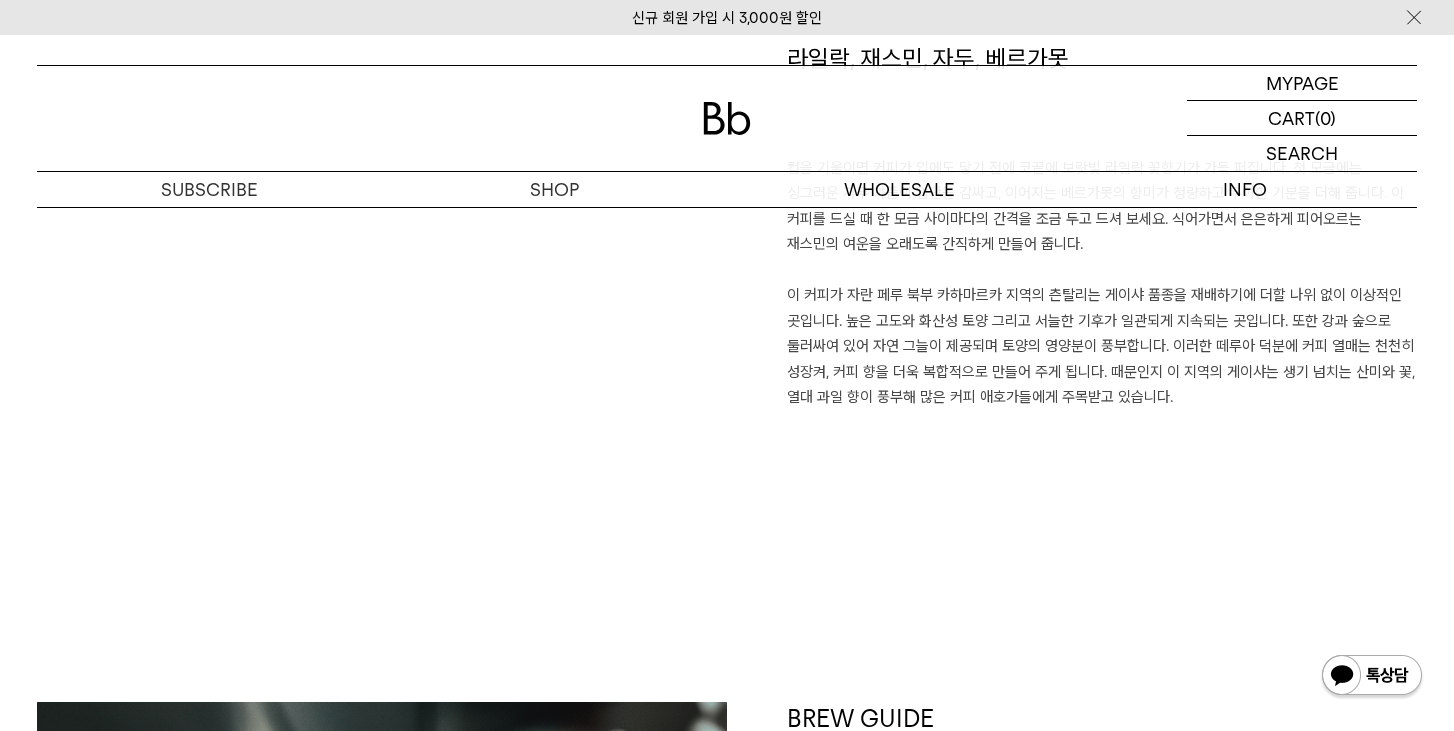 scroll, scrollTop: 1400, scrollLeft: 0, axis: vertical 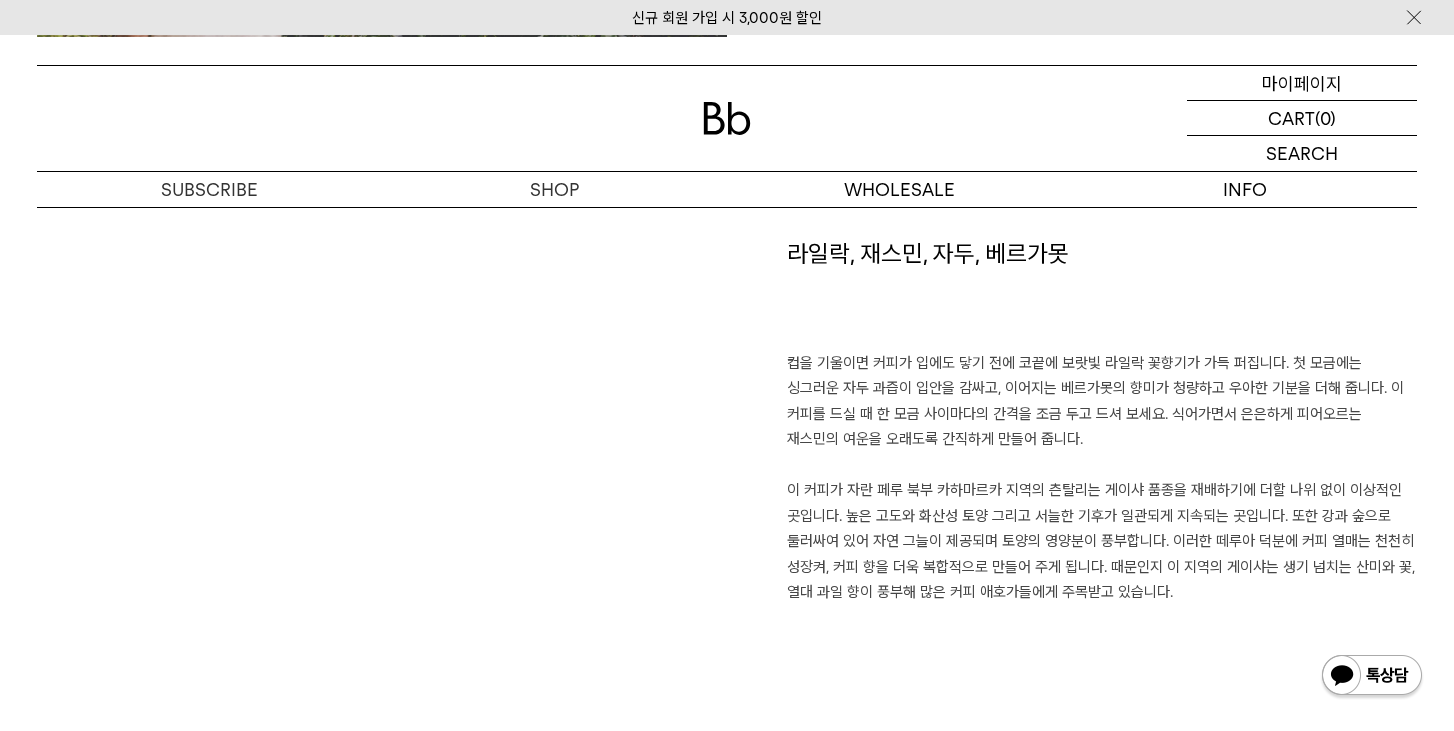 click on "마이페이지" at bounding box center (1302, 83) 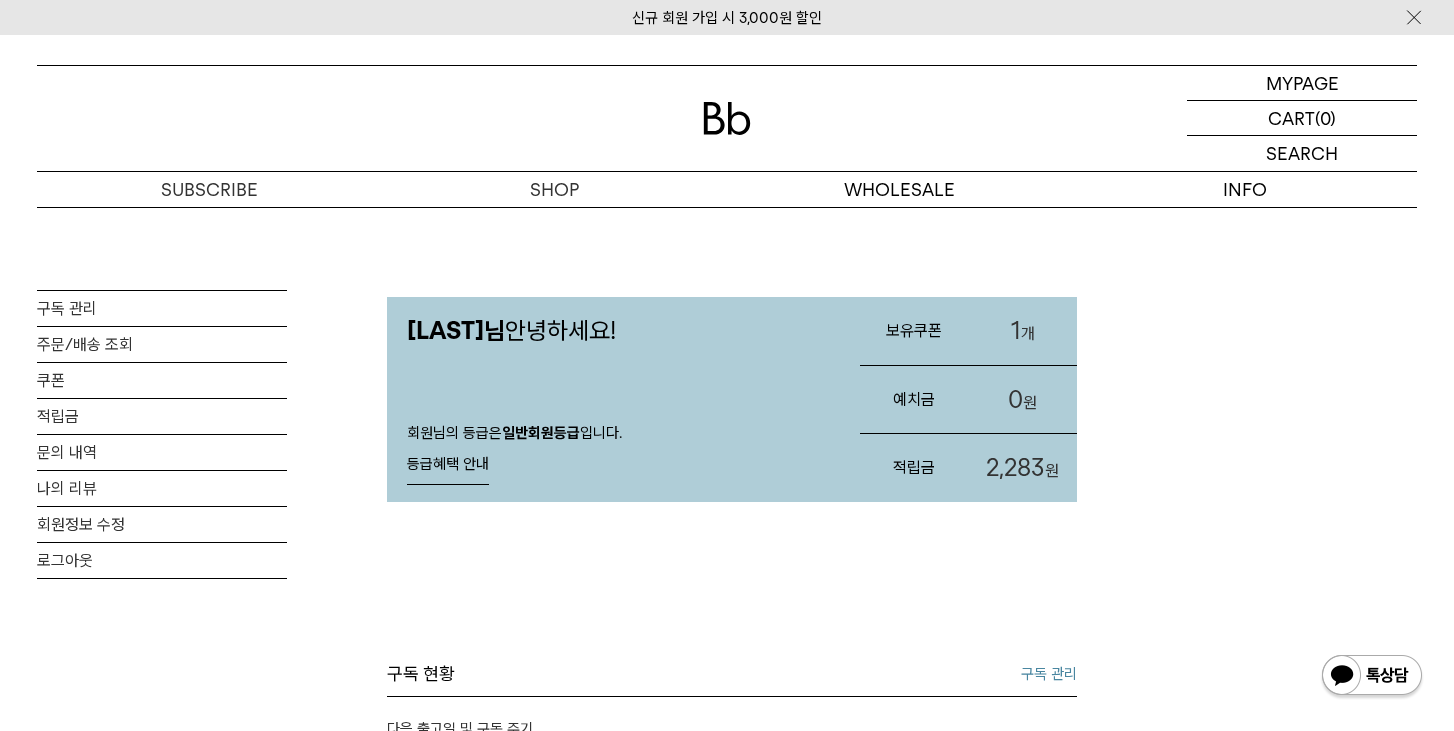 scroll, scrollTop: 0, scrollLeft: 0, axis: both 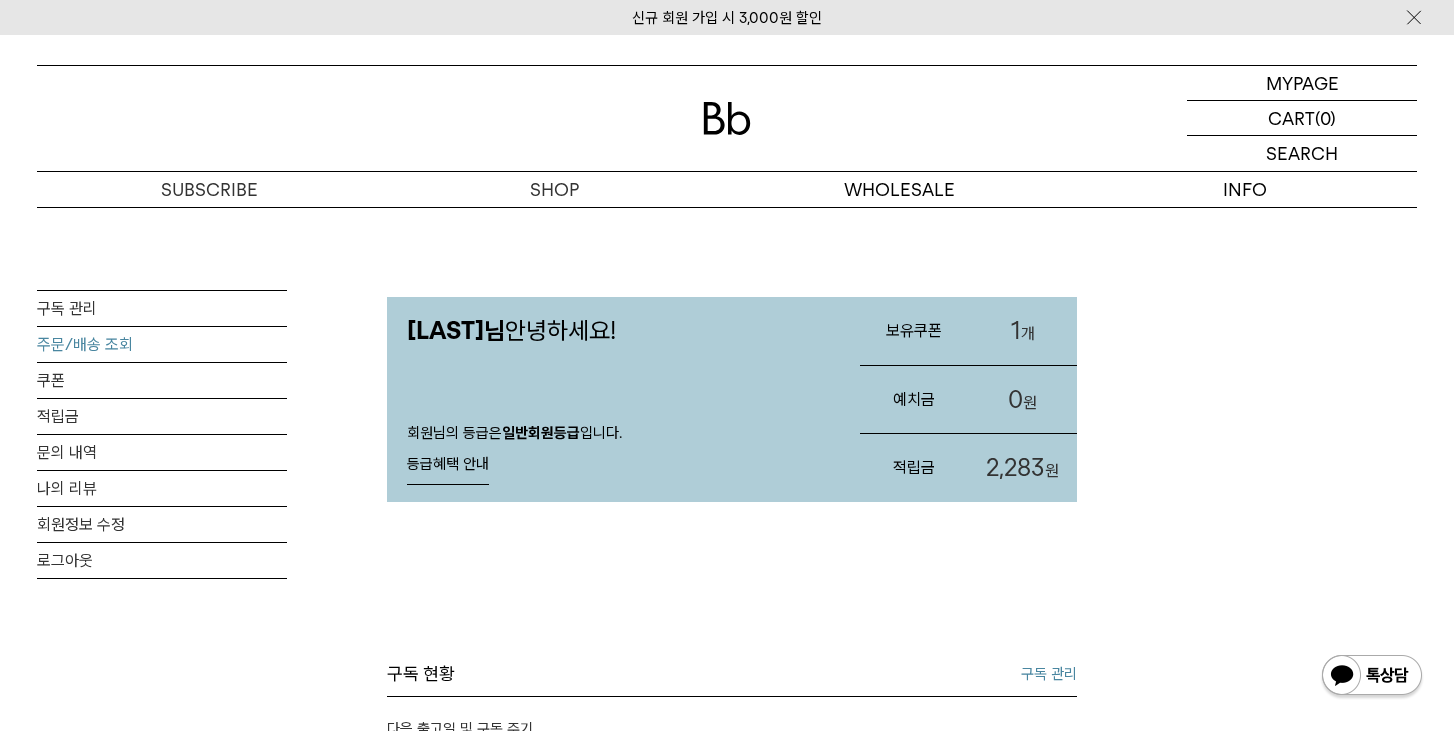 click on "주문/배송 조회" at bounding box center [162, 344] 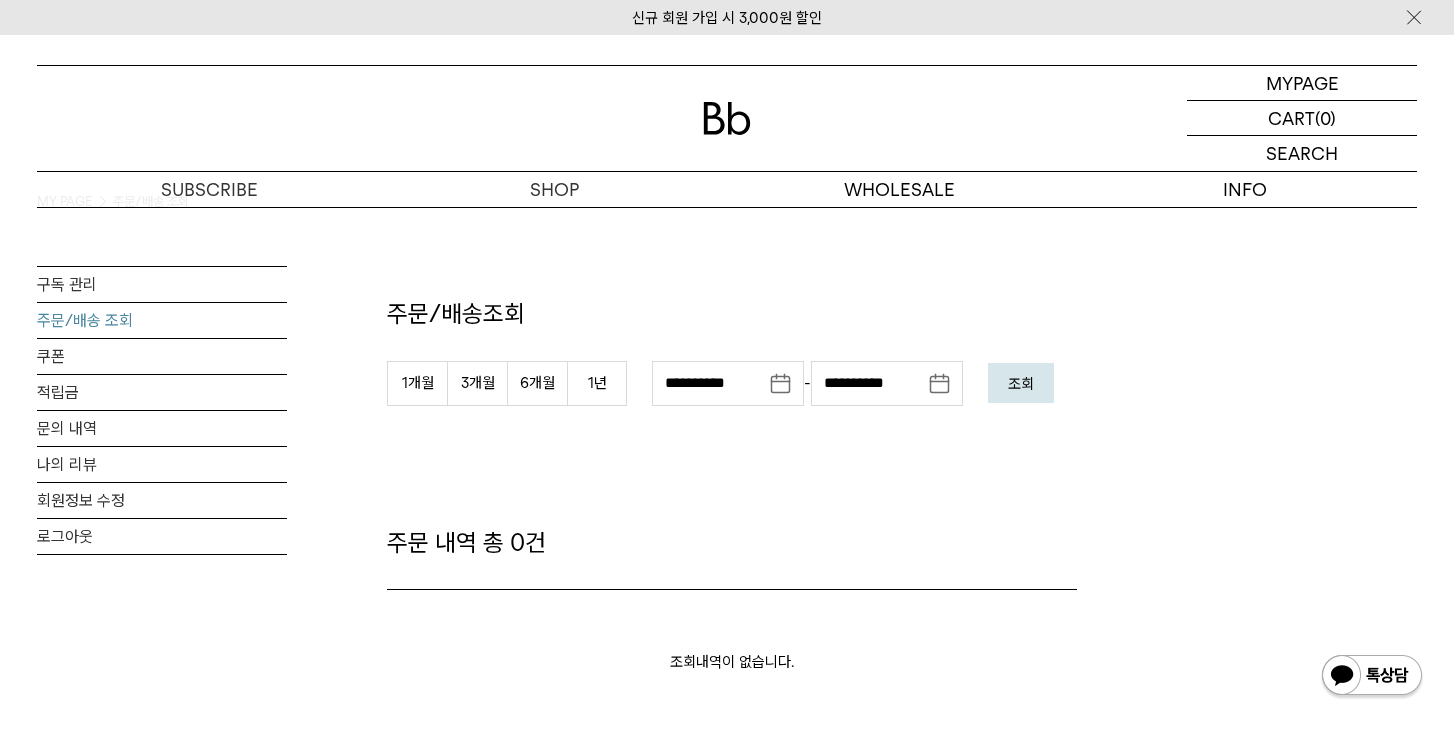 scroll, scrollTop: 0, scrollLeft: 0, axis: both 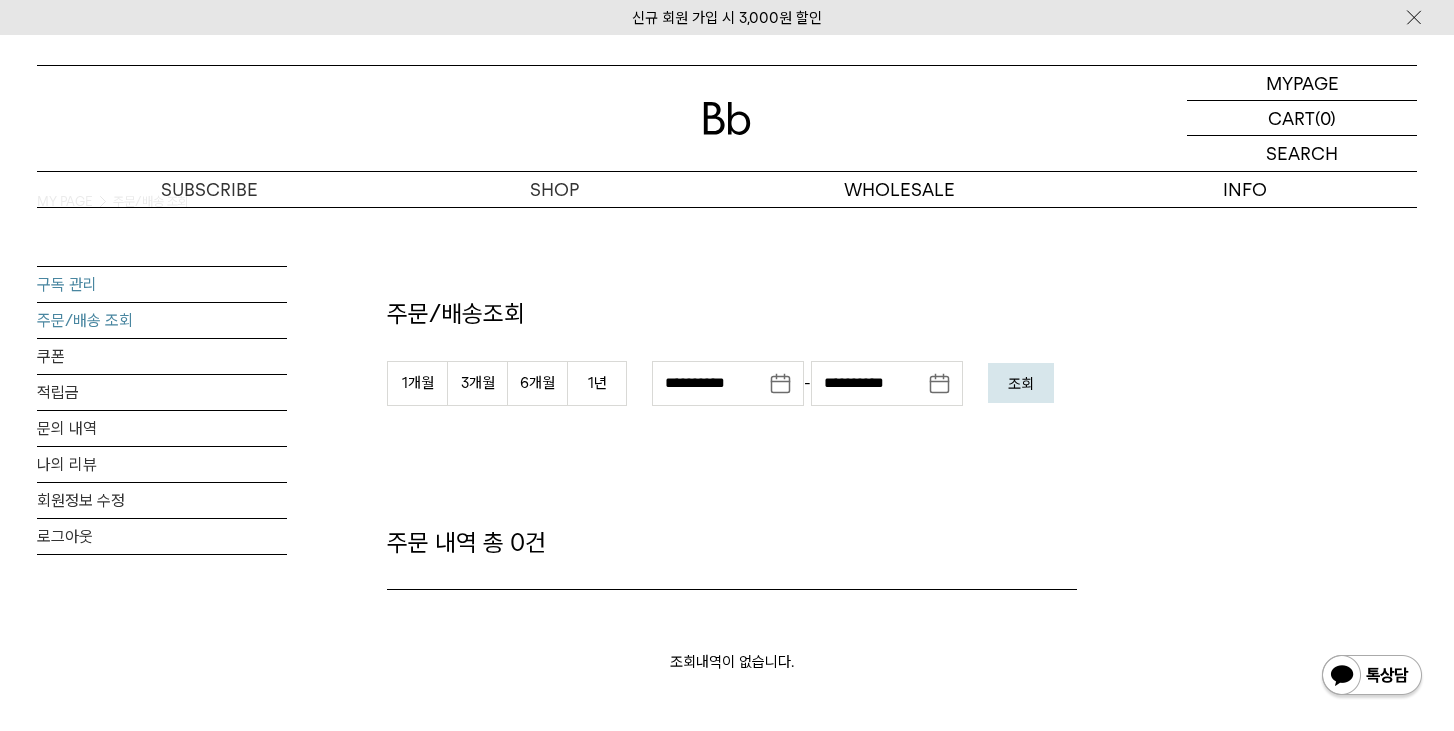 click on "구독 관리" at bounding box center (162, 284) 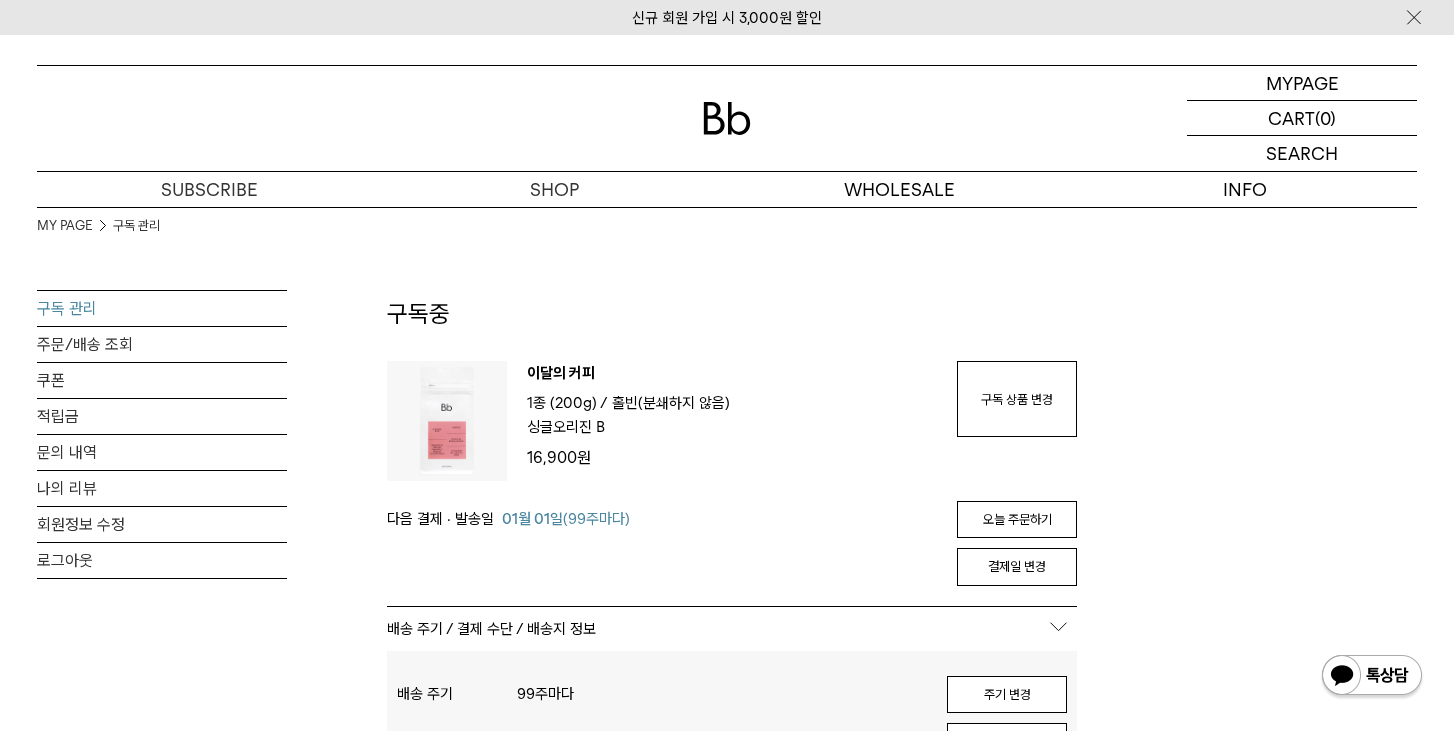 scroll, scrollTop: 0, scrollLeft: 0, axis: both 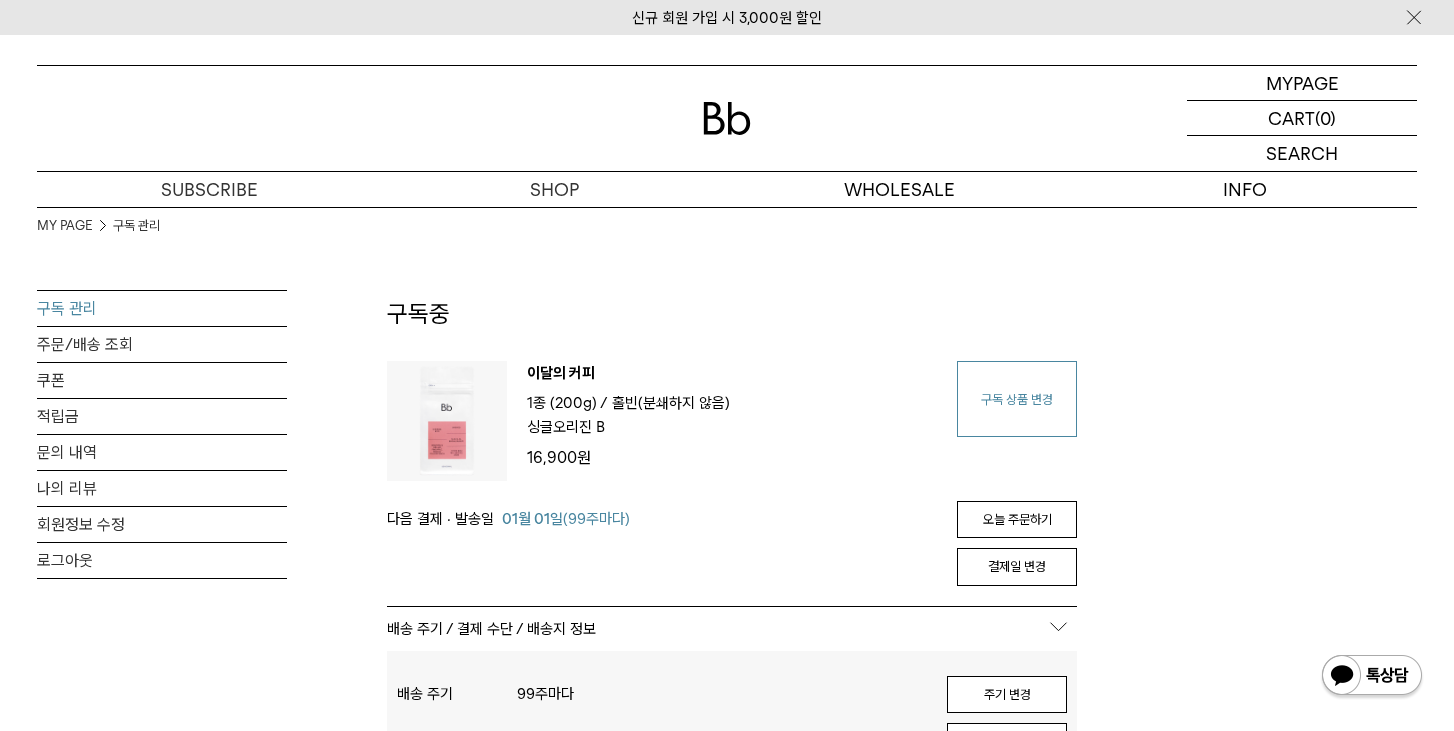 click on "구독 상품 변경" at bounding box center [1017, 399] 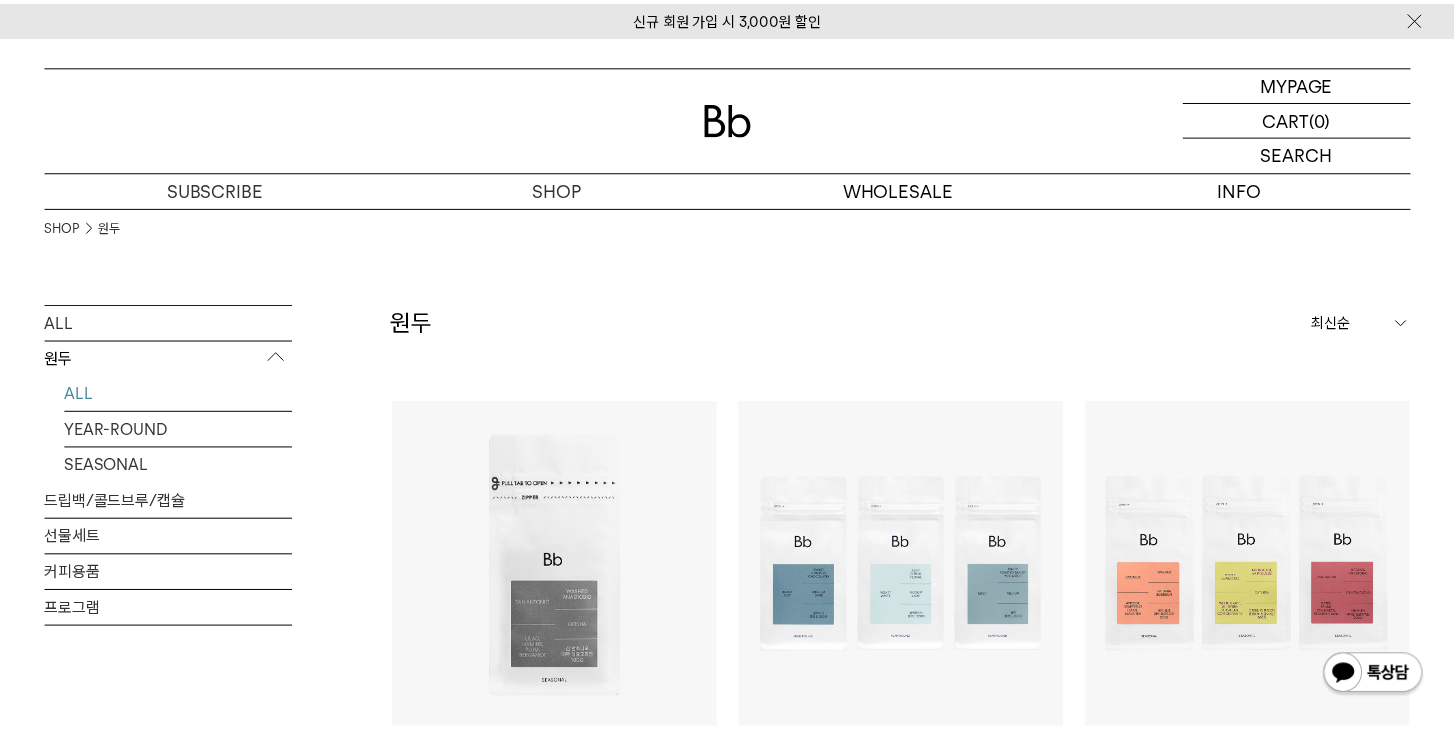 scroll, scrollTop: 0, scrollLeft: 0, axis: both 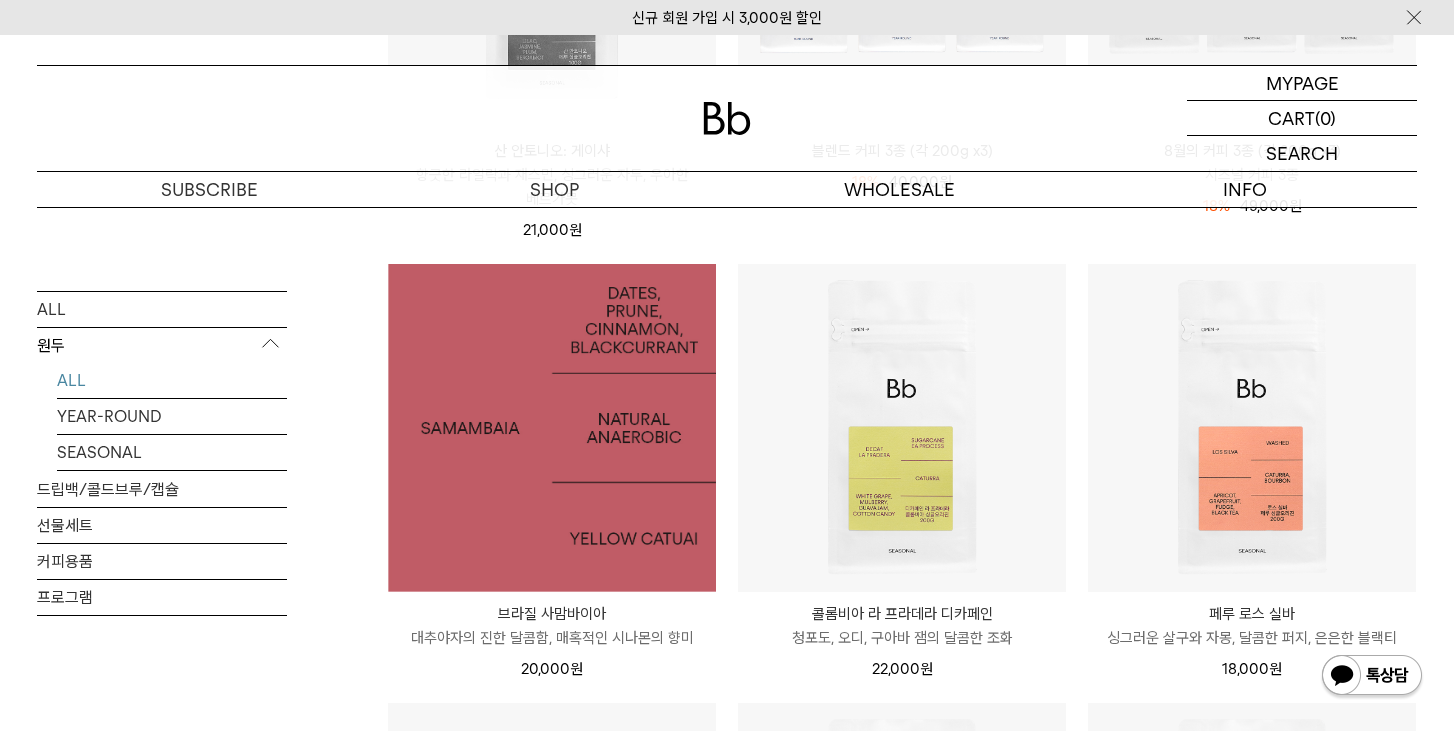 click at bounding box center [552, 428] 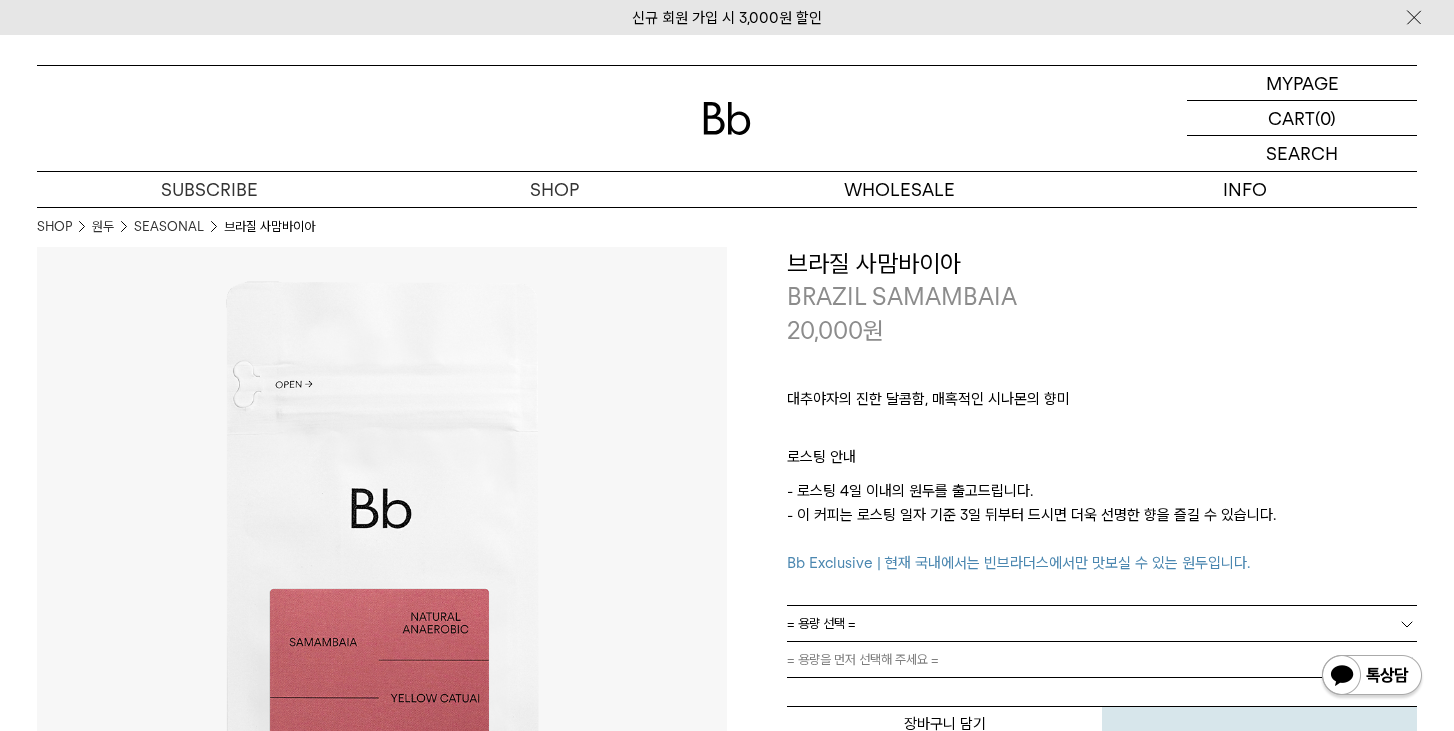 scroll, scrollTop: 0, scrollLeft: 0, axis: both 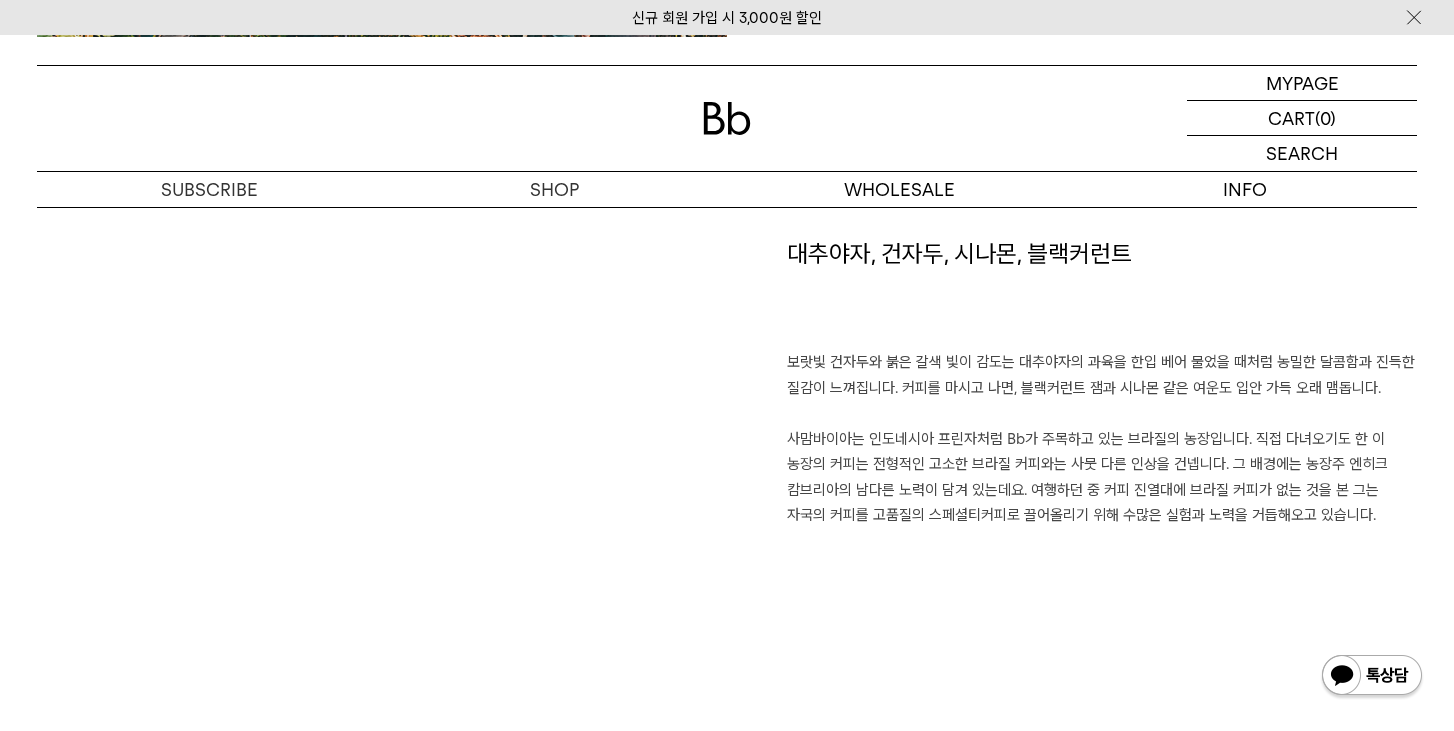 click on "대추야자, 건자두, 시나몬, 블랙커런트
보랏빛 건자두와 붉은 갈색 빛이 감도는 대추야자의 과육을 한입 베어 물었을 때처럼 농밀한 달콤함과 진득한 질감이 느껴집니다. 커피를 마시고 나면, 블랙커런트 잼과 시나몬 같은 여운도 입안 가득 오래 맴돕니다.
사맘바이아는 인도네시아 프린자처럼 Bb가 주목하고 있는 브라질의 농장입니다. 직접 다녀오기도 한 이 농장의 커피는 전형적인 고소한 브라질 커피와는 사뭇 다른 인상을 건넵니다. 그 배경에는 농장주 [NAME] [LAST]의 남다른 노력이 담겨 있는데요. 여행하던 중 커피 진열대에 브라질 커피가 없는 것을 본 그는 자국의 커피를 고품질의 스페셜티커피로 끌어올리기 위해 수많은 실험과 노력을 거듭해오고 있습니다." at bounding box center (1072, 495) 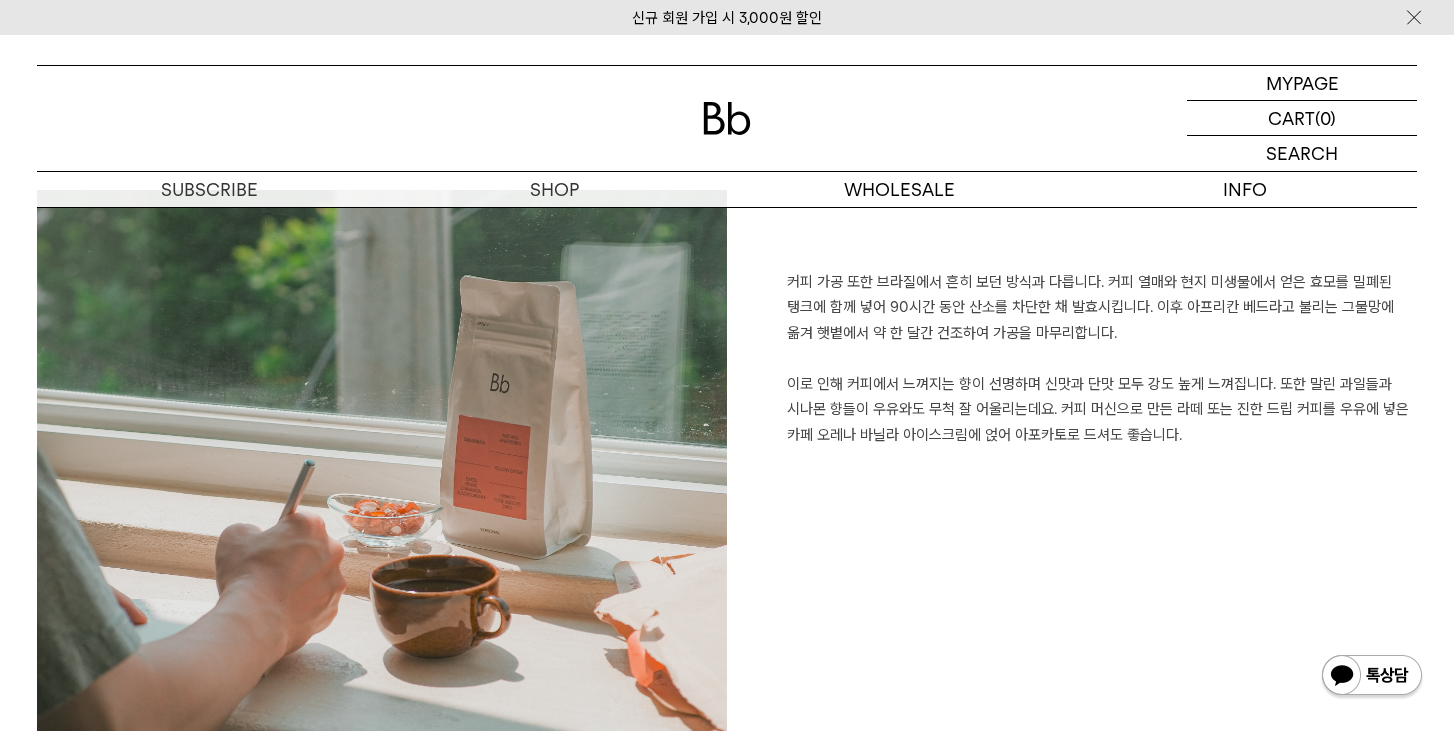 scroll, scrollTop: 2200, scrollLeft: 0, axis: vertical 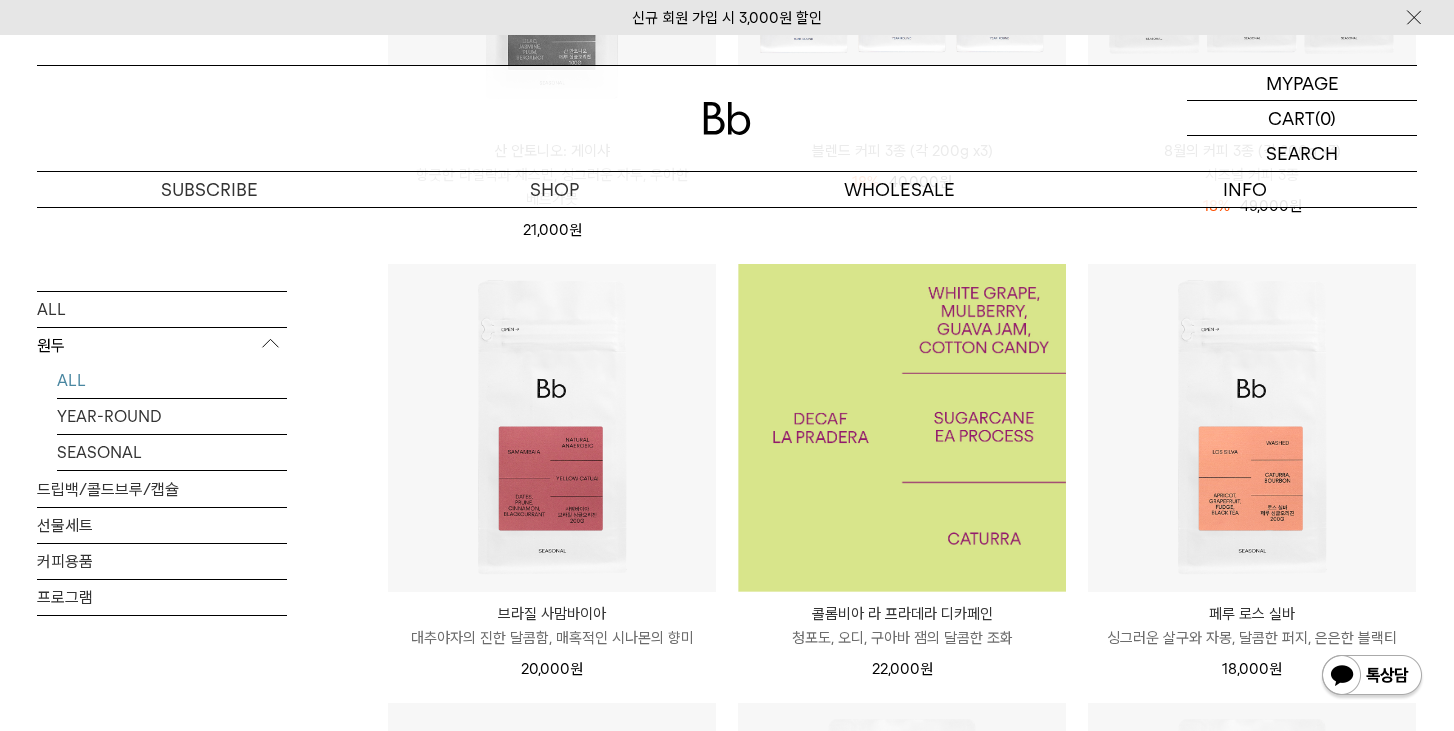 click at bounding box center (902, 428) 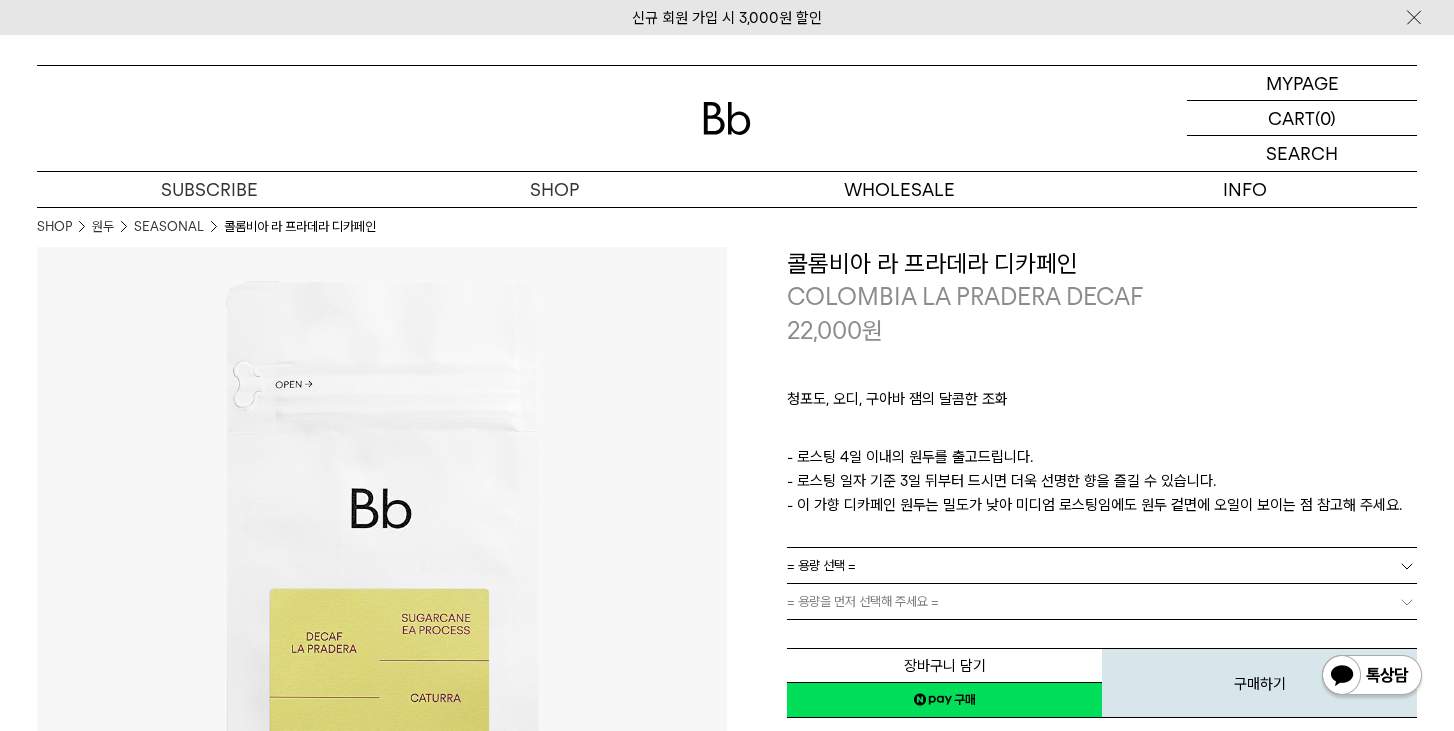 scroll, scrollTop: 187, scrollLeft: 0, axis: vertical 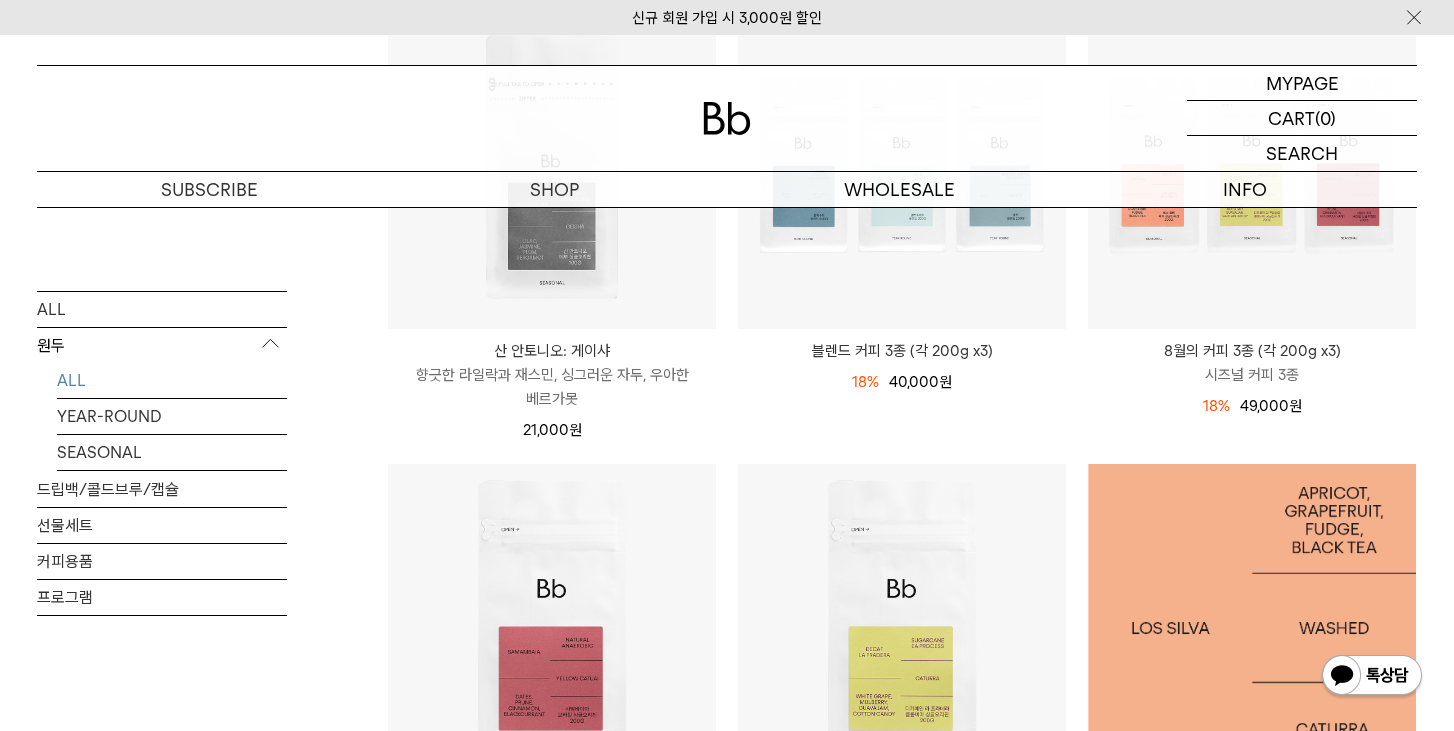 click at bounding box center [1252, 628] 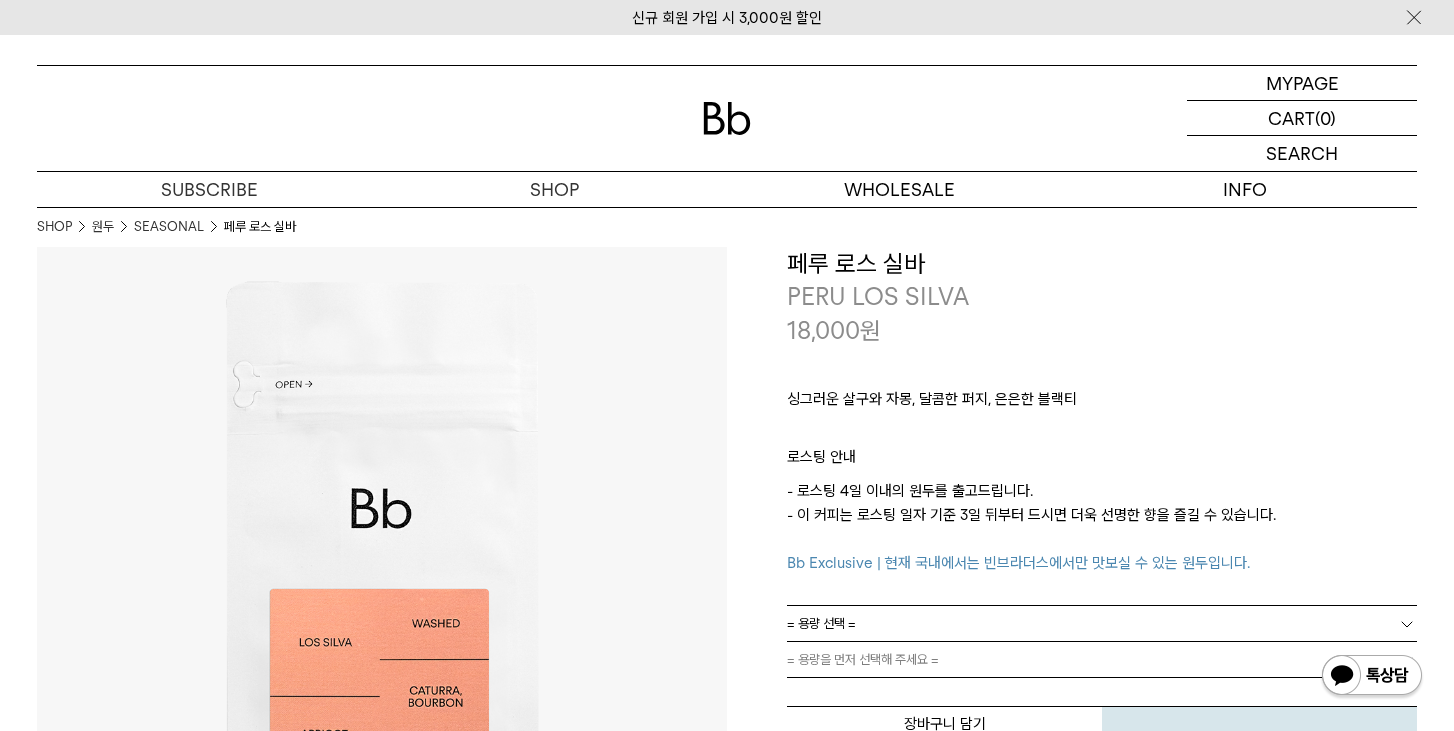 scroll, scrollTop: 0, scrollLeft: 0, axis: both 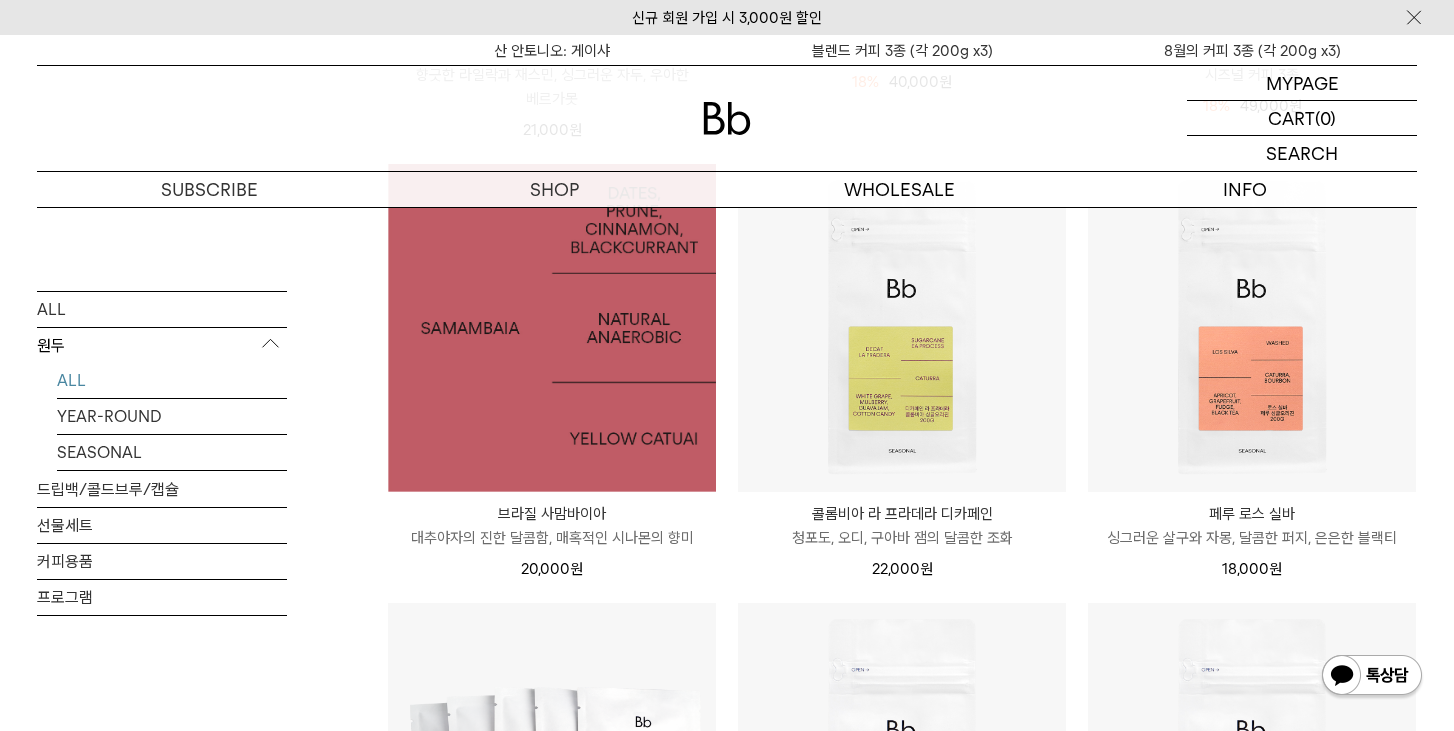 click at bounding box center (552, 328) 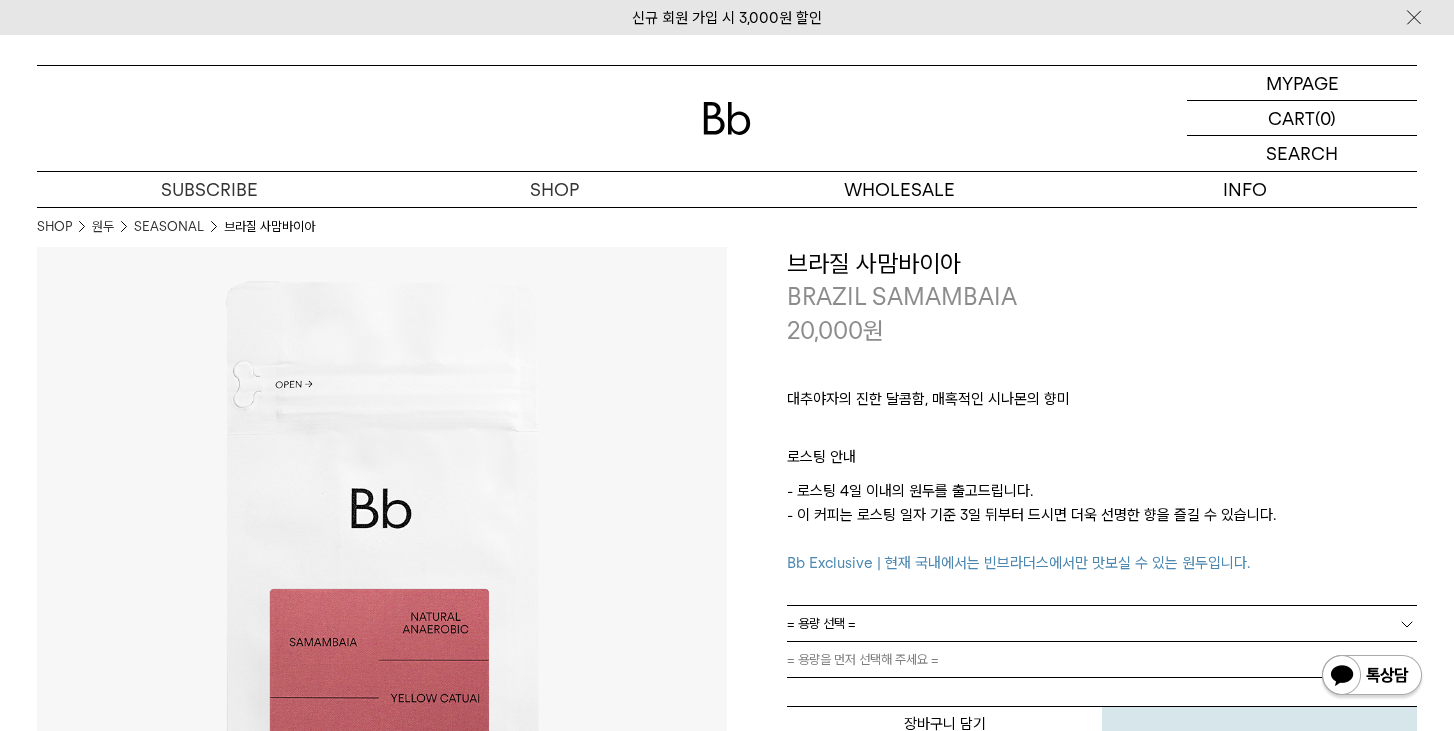 scroll, scrollTop: 633, scrollLeft: 0, axis: vertical 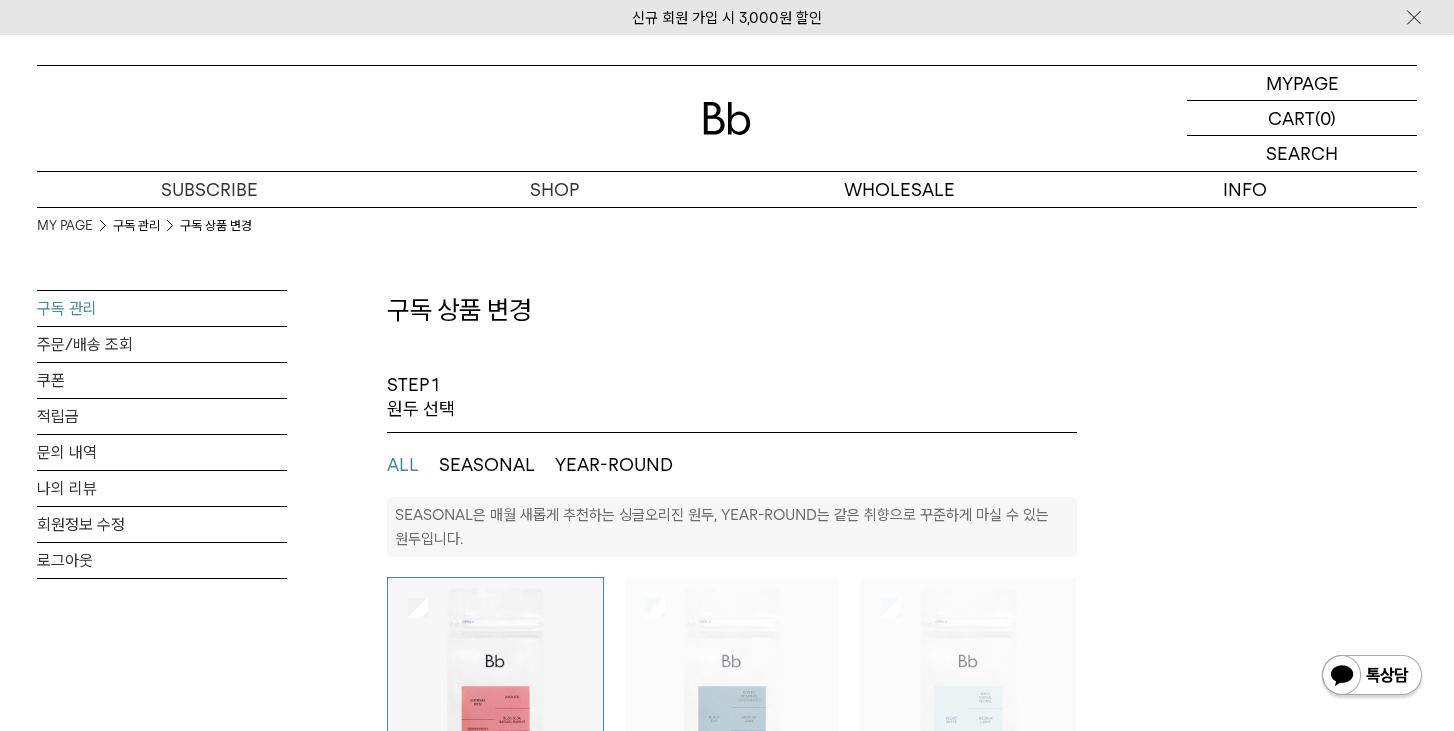 select on "**" 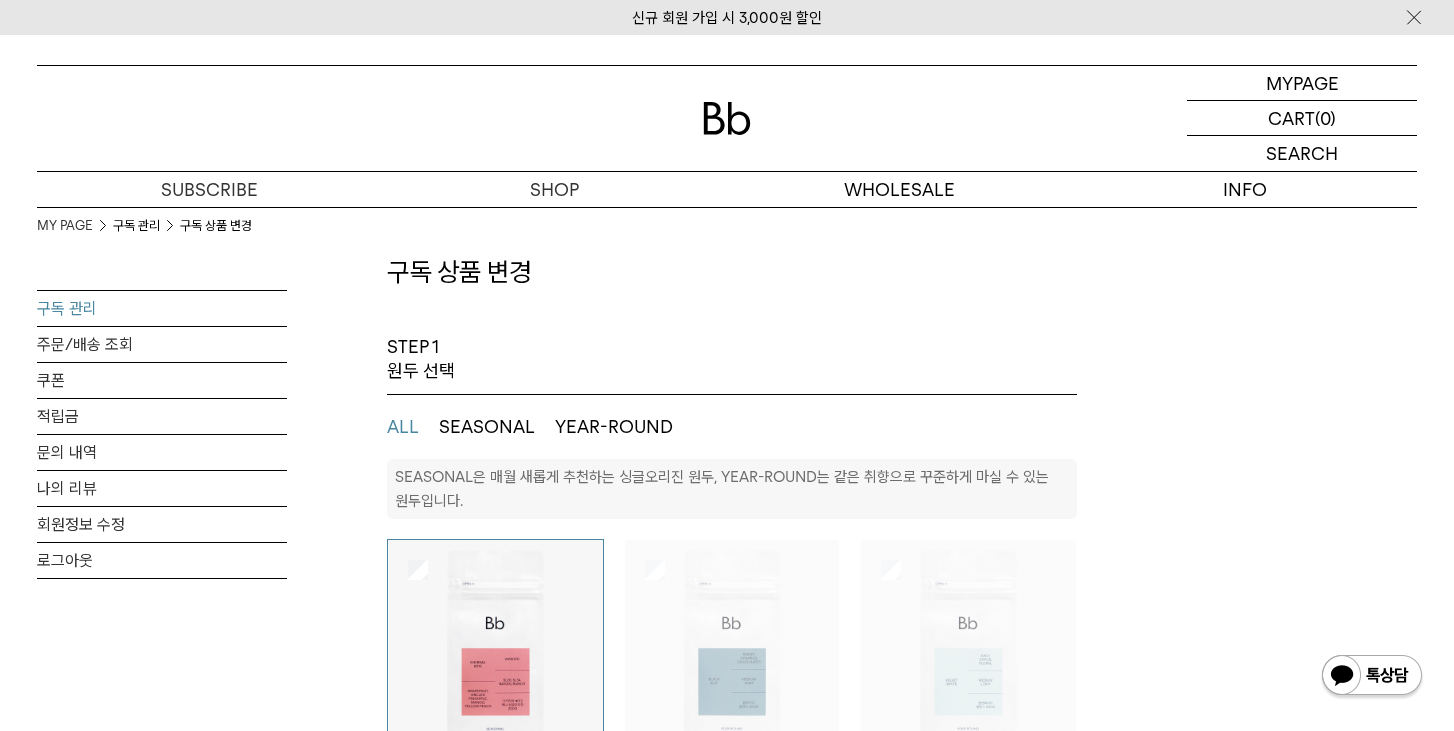 scroll, scrollTop: 0, scrollLeft: 0, axis: both 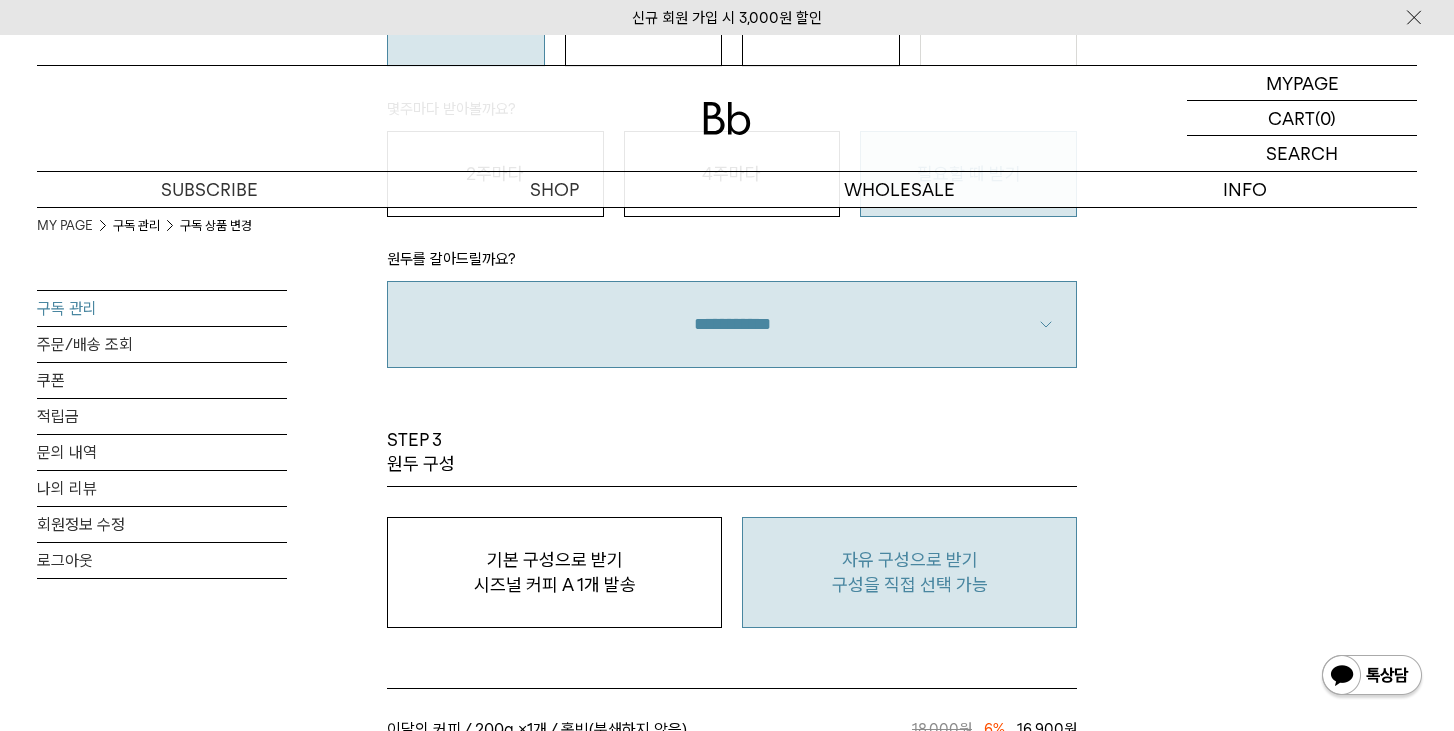 click on "자유 구성으로 받기
구성을 직접 선택 가능" at bounding box center (909, 572) 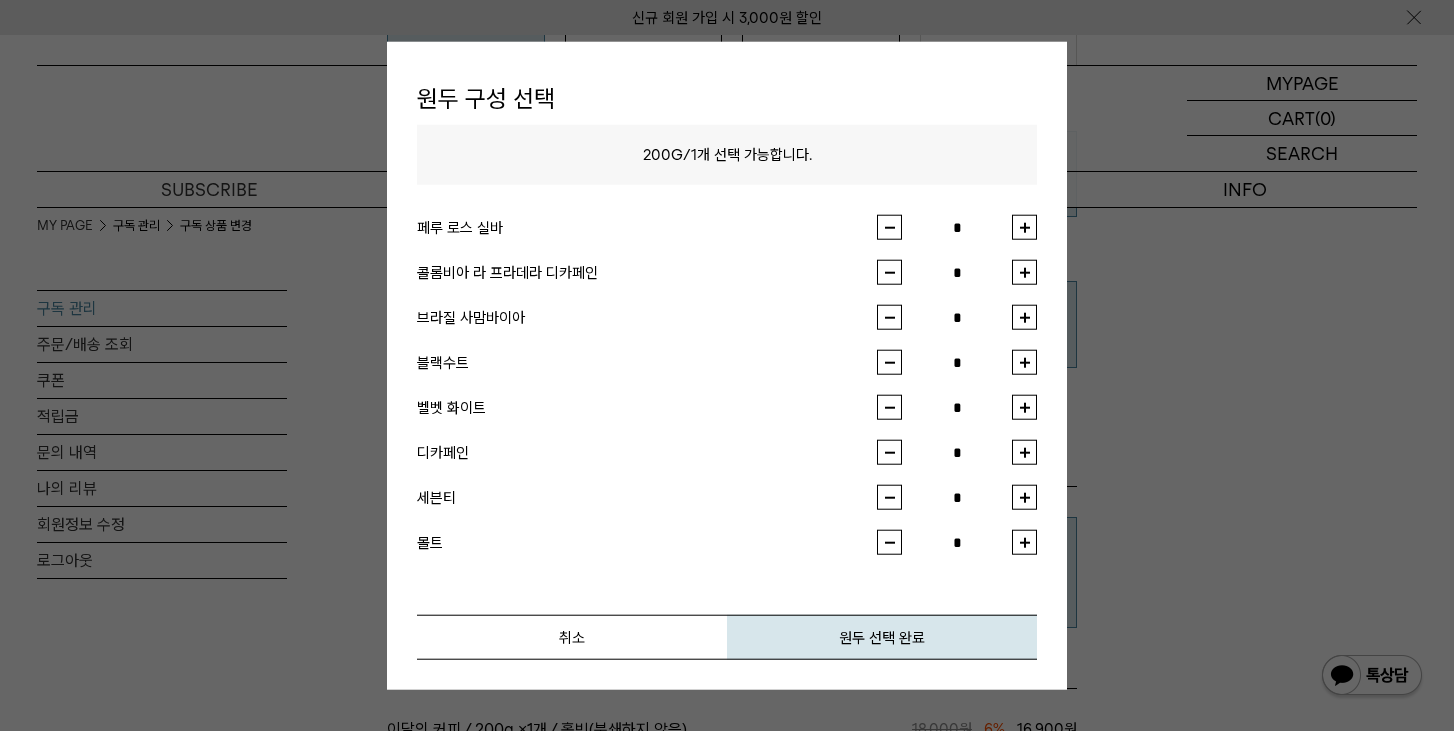 click at bounding box center [1024, 317] 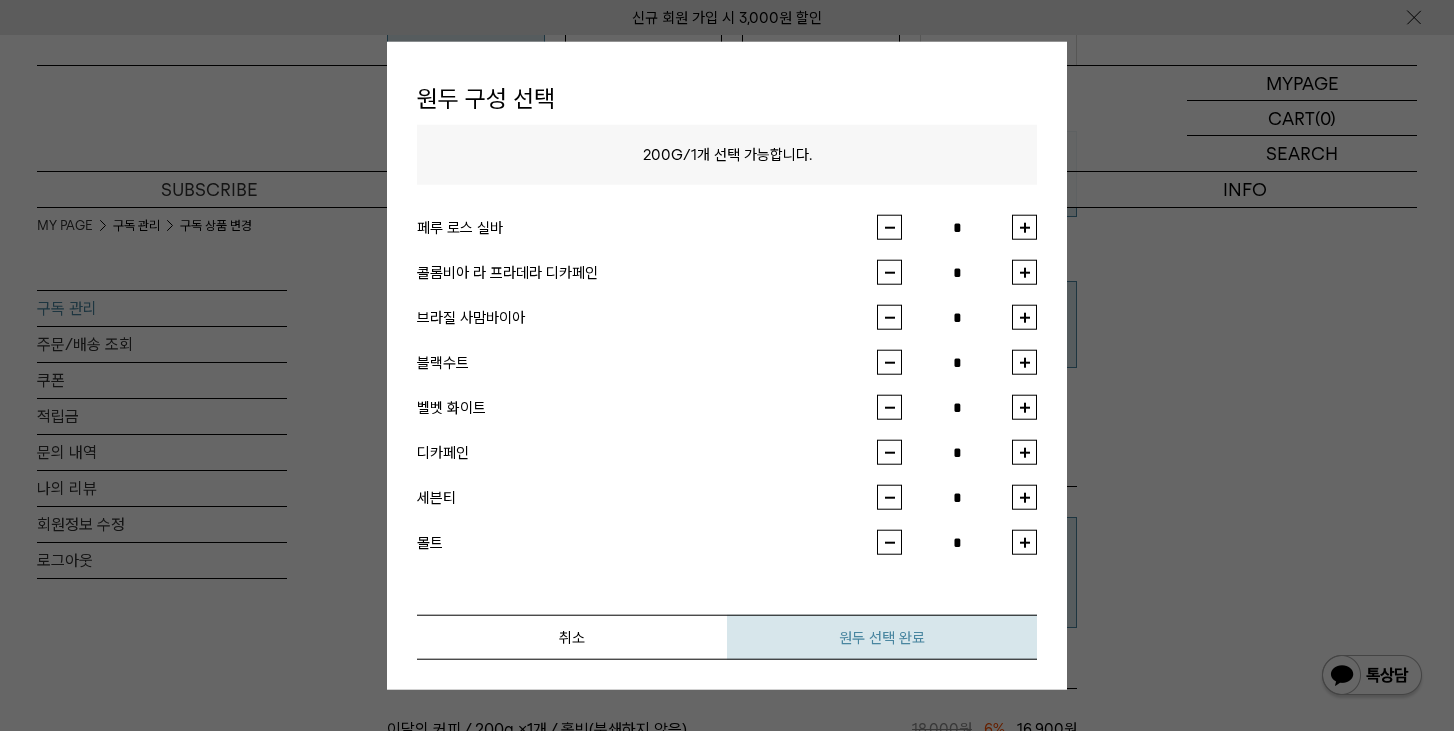 click on "원두 선택 완료" at bounding box center [882, 637] 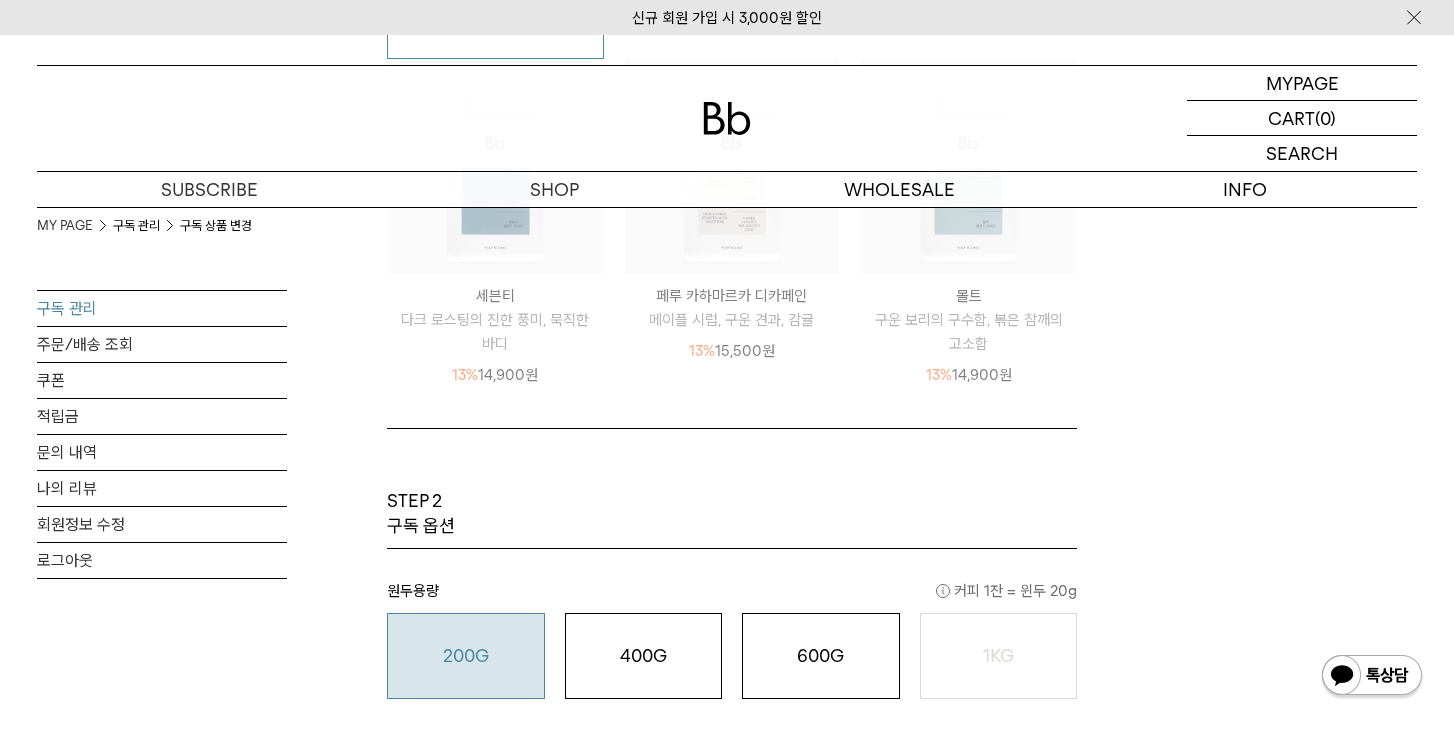 scroll, scrollTop: 800, scrollLeft: 0, axis: vertical 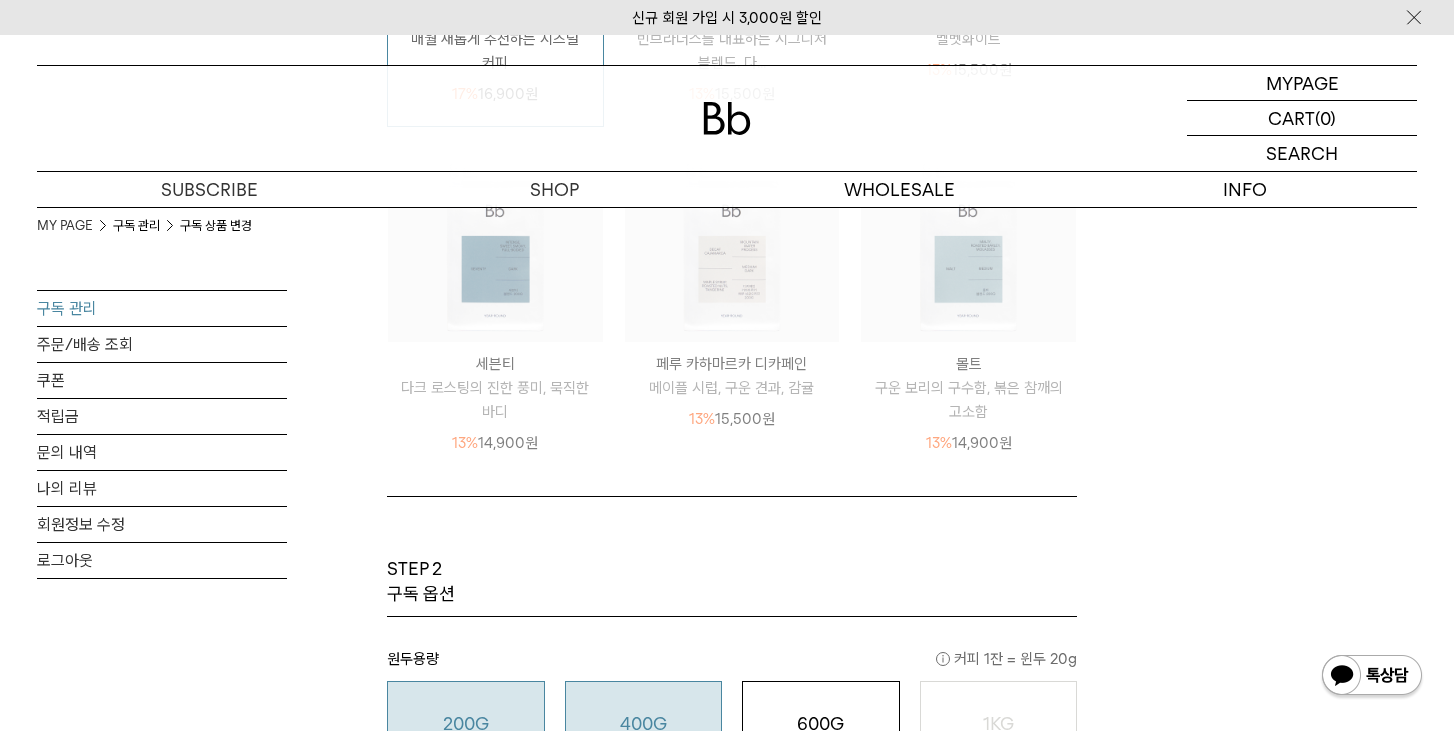 click on "400G
31,000 원" at bounding box center (644, 724) 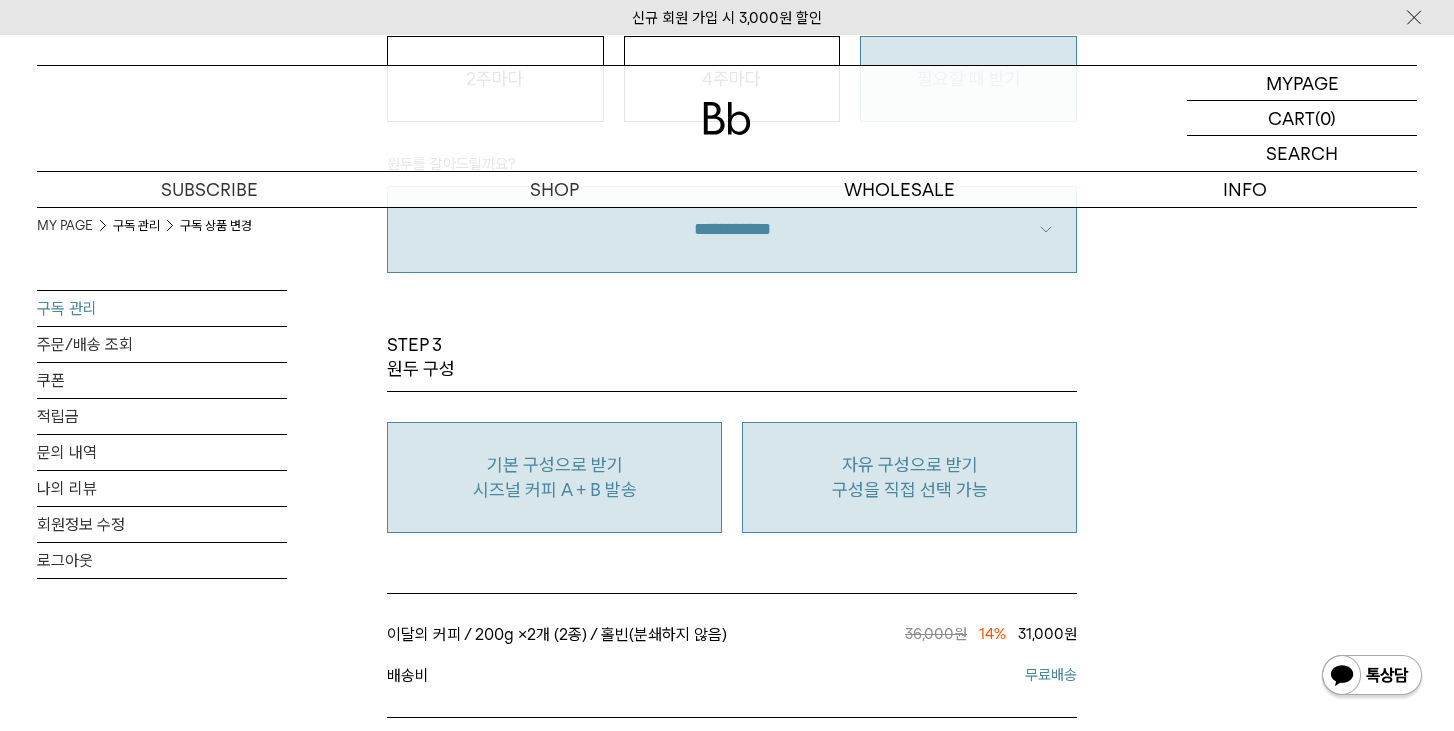 scroll, scrollTop: 1600, scrollLeft: 0, axis: vertical 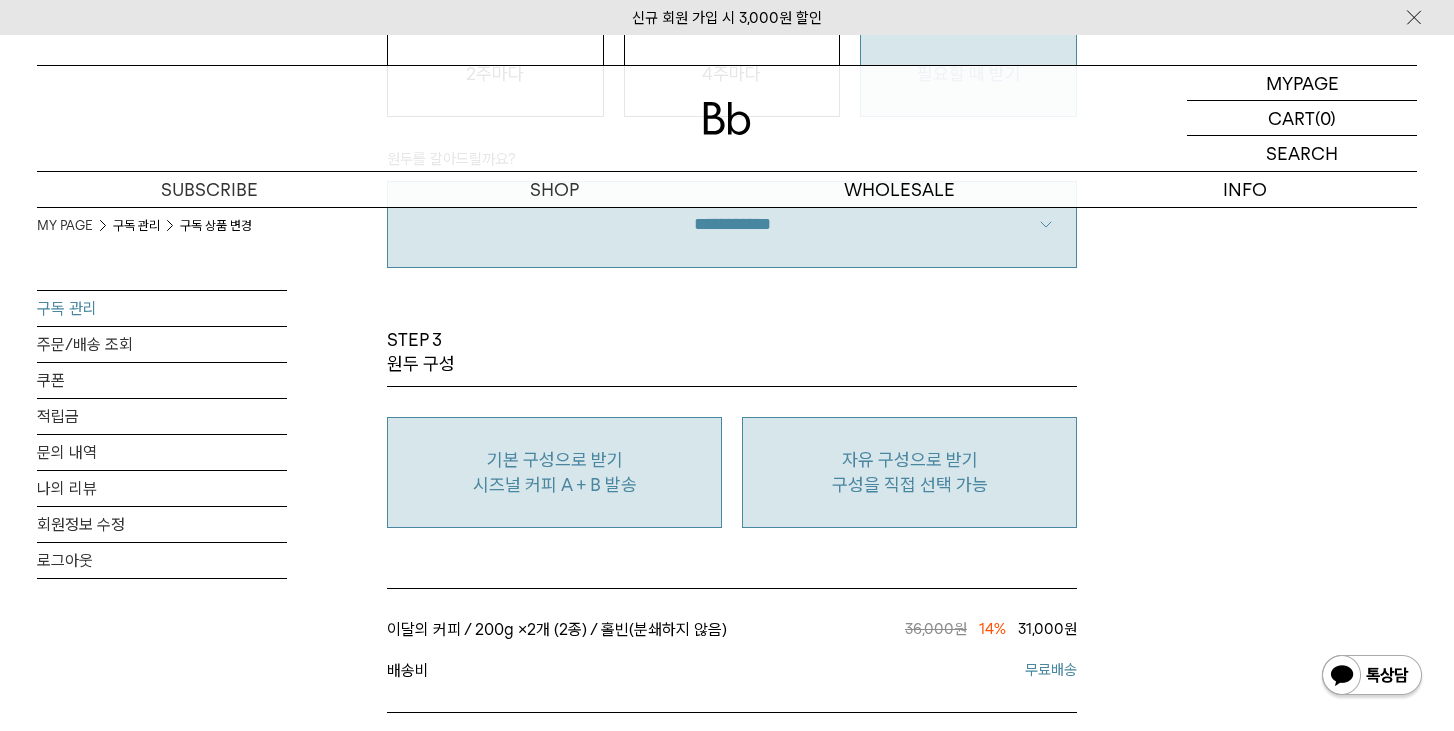 click on "자유 구성으로 받기
구성을 직접 선택 가능" at bounding box center (909, 472) 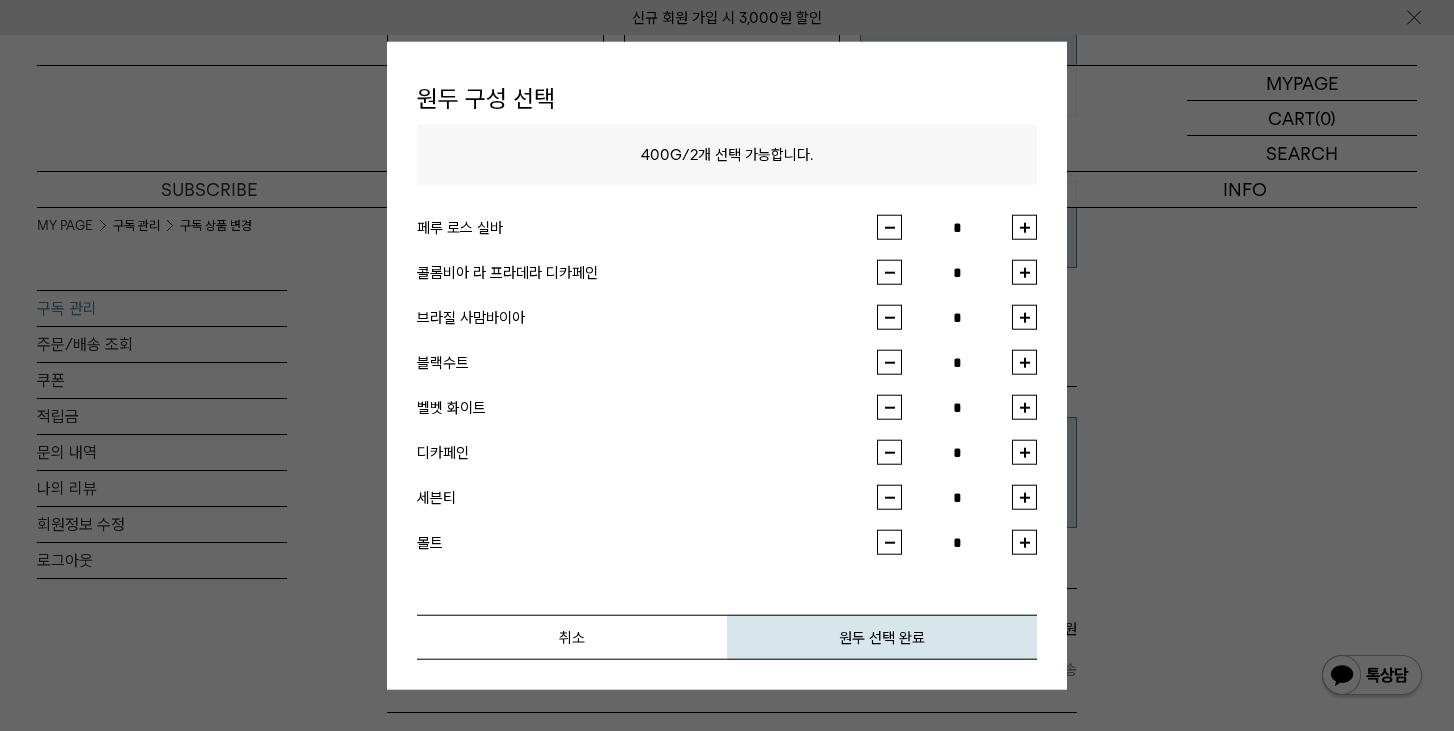 click at bounding box center (1024, 227) 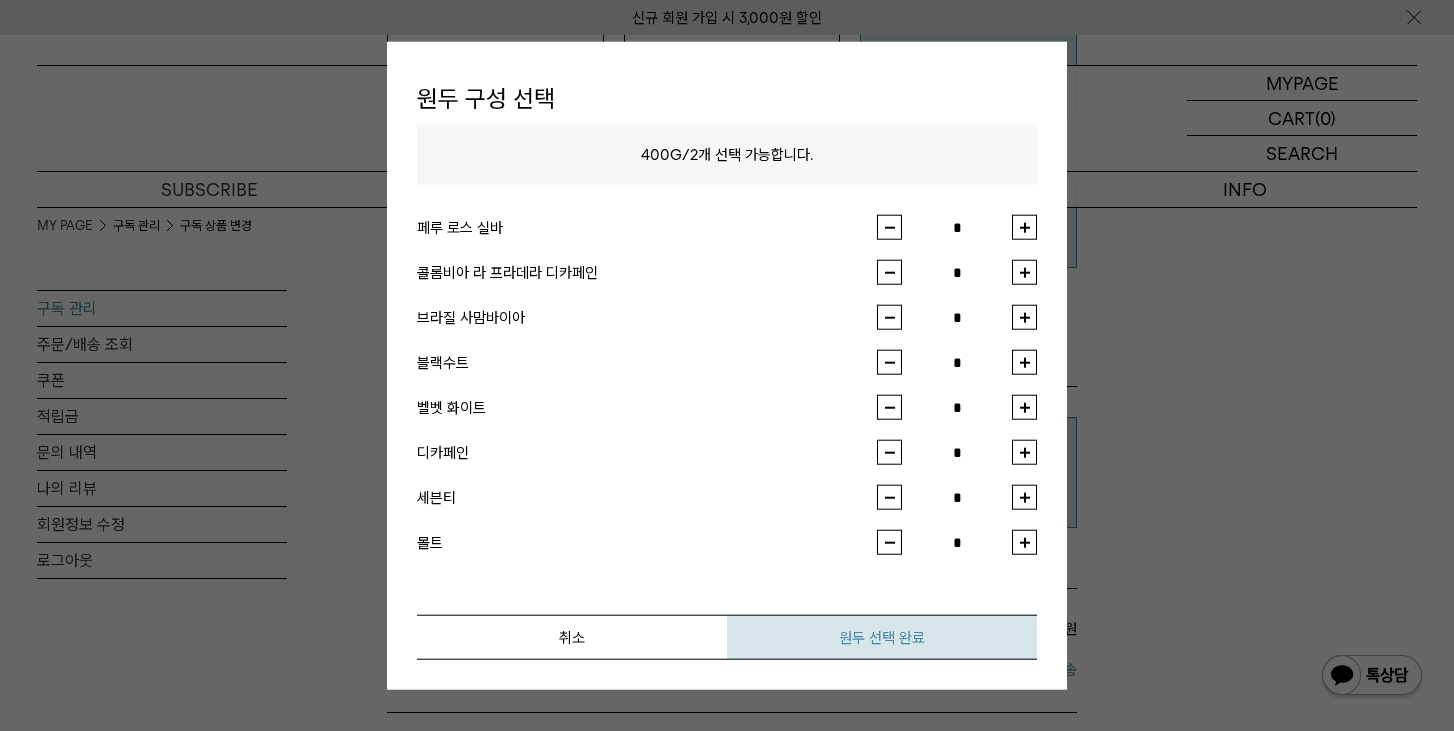 click on "원두 선택 완료" at bounding box center (882, 637) 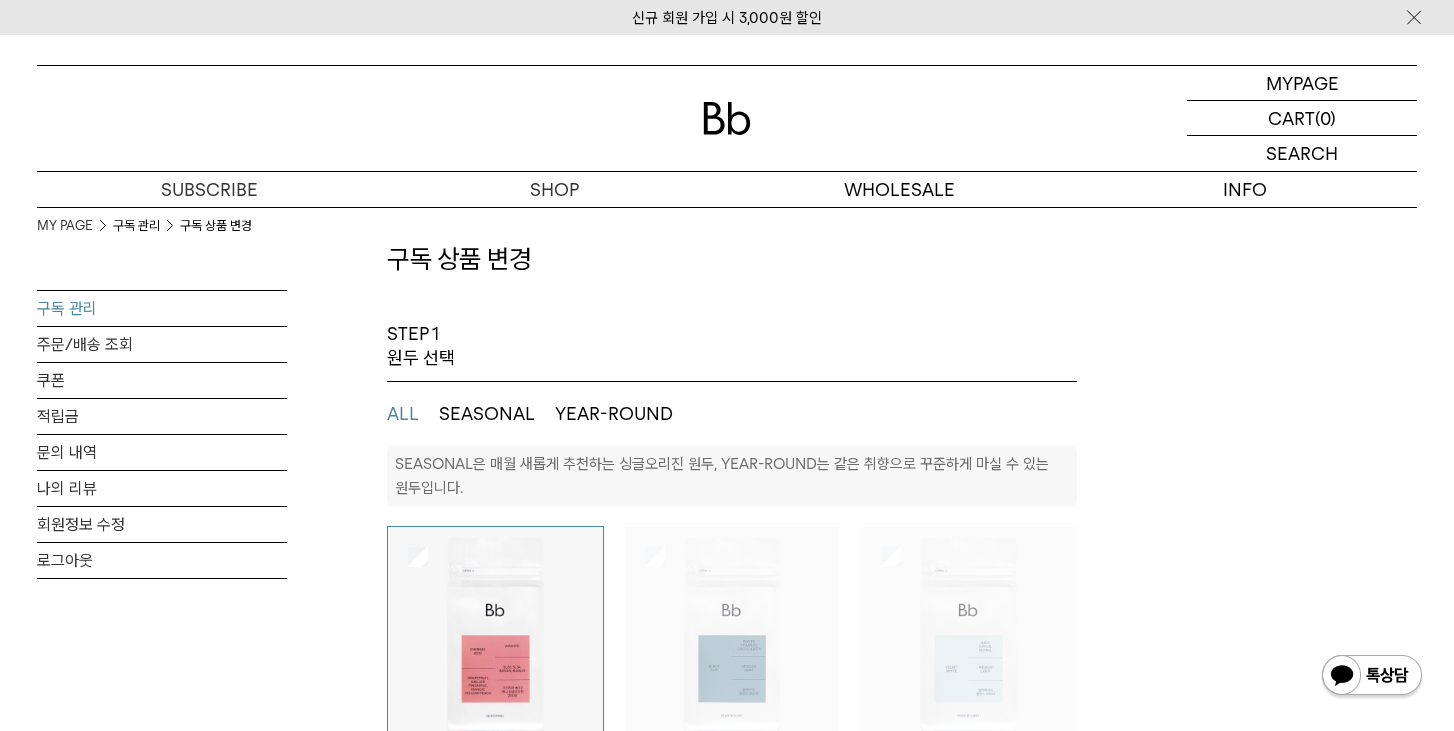 scroll, scrollTop: 0, scrollLeft: 0, axis: both 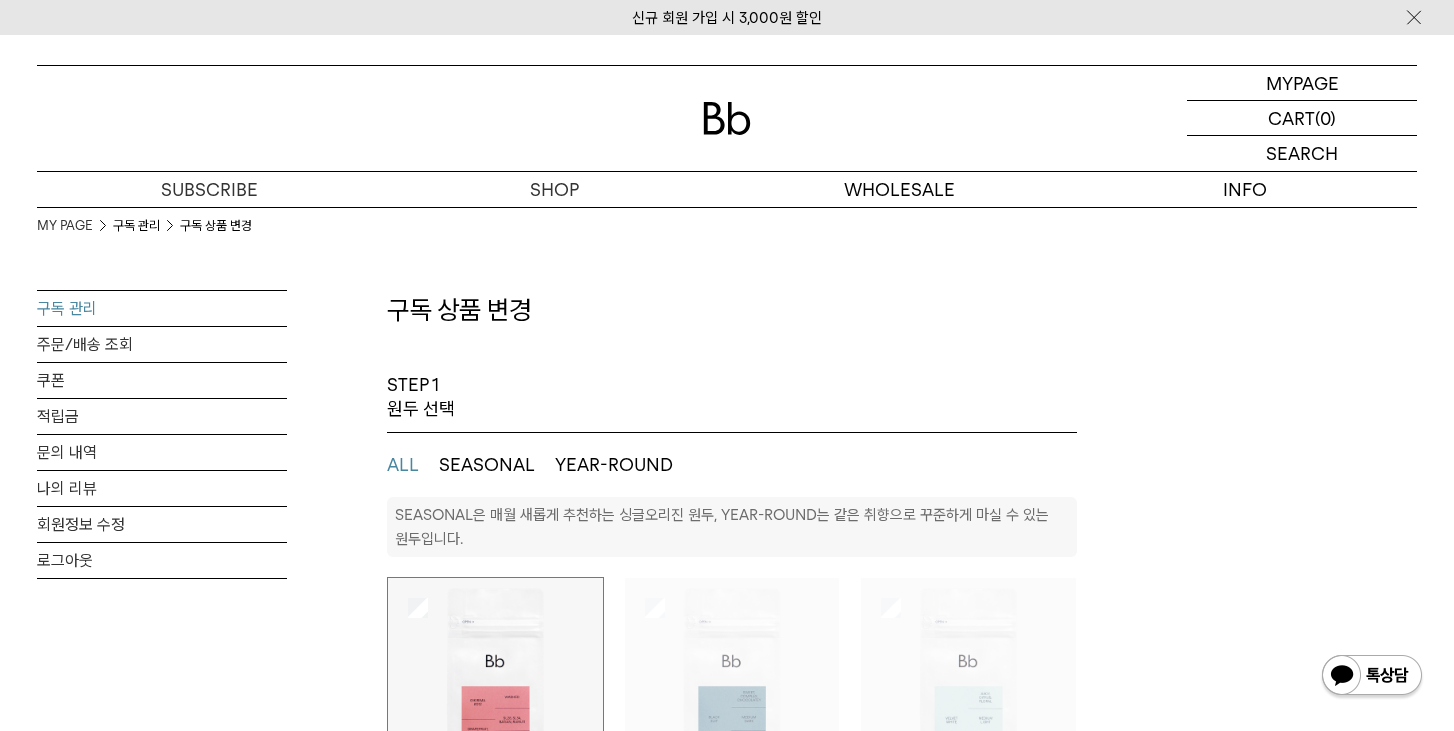 click on "SEASONAL" at bounding box center [487, 465] 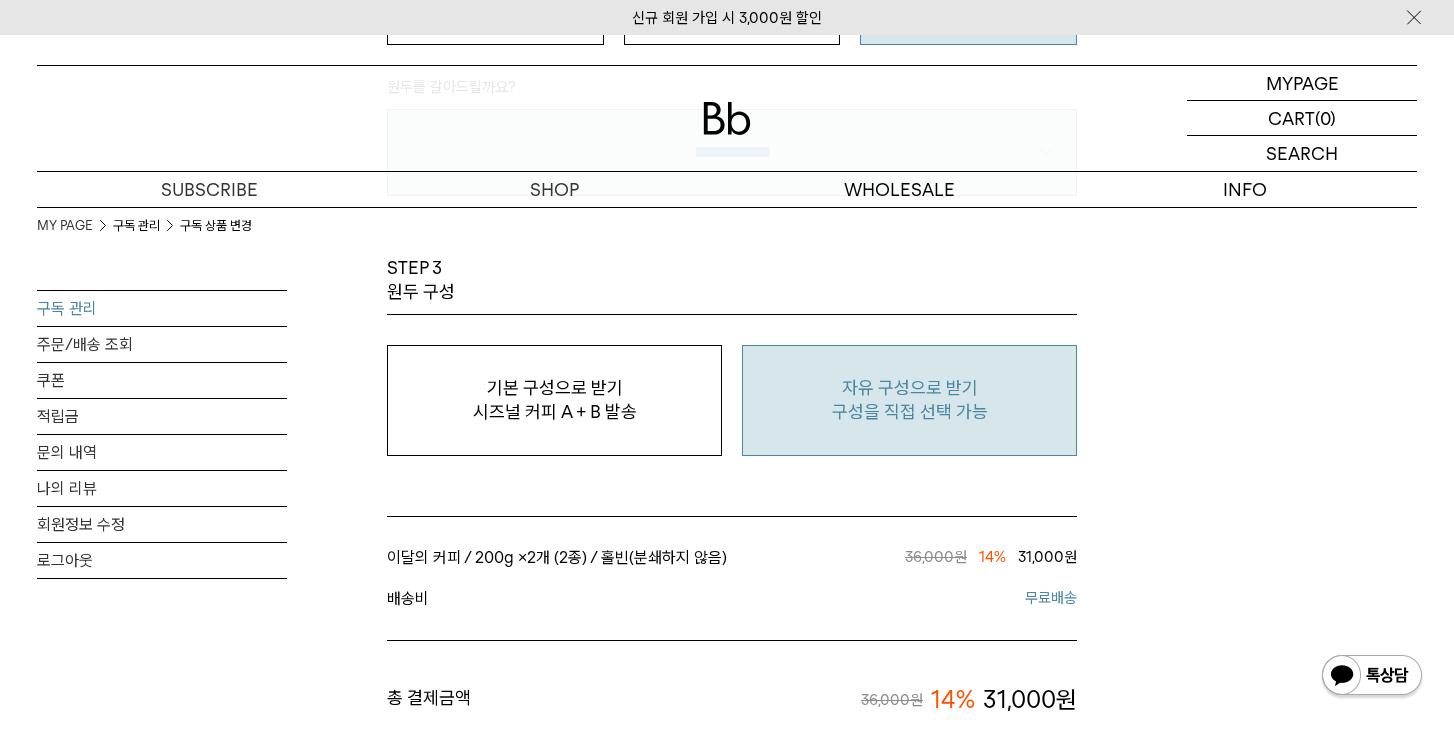 scroll, scrollTop: 1400, scrollLeft: 0, axis: vertical 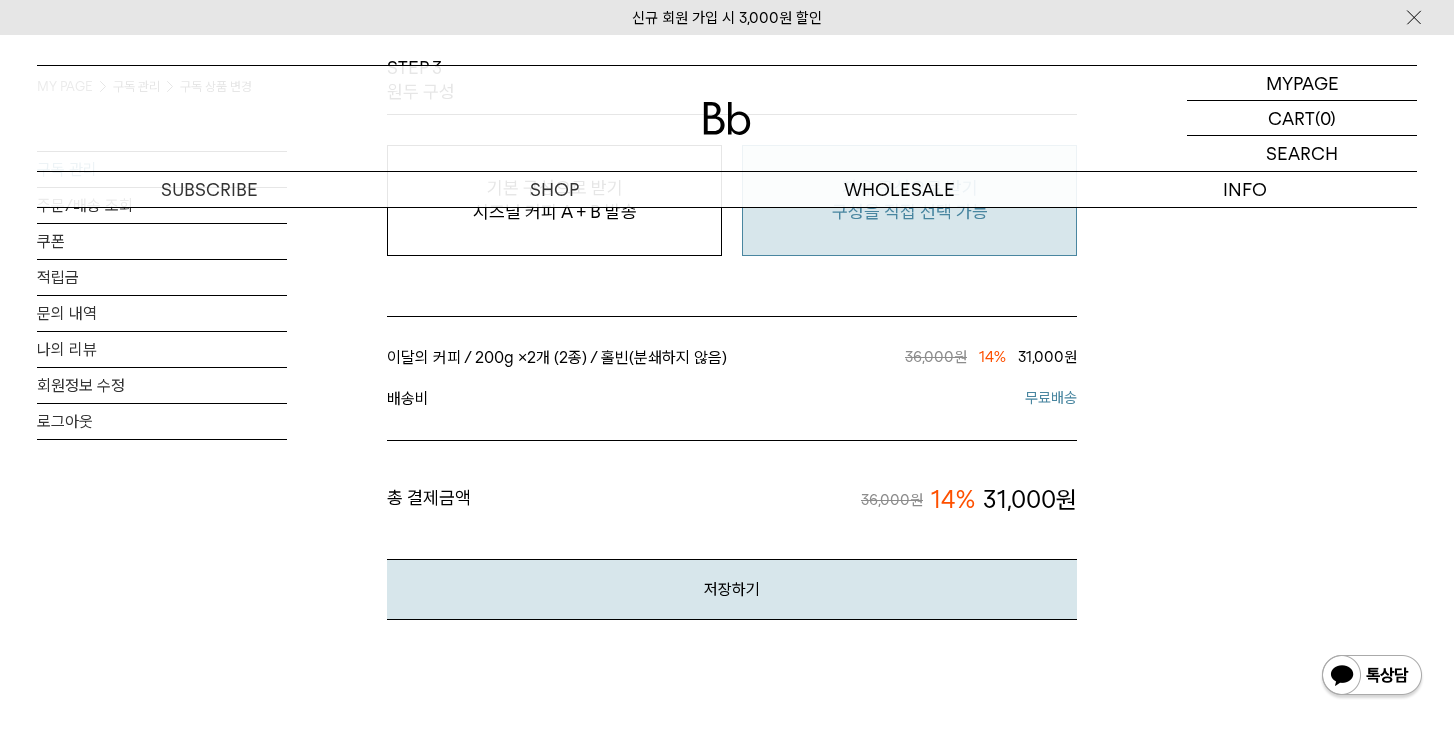 click on "저장하기" at bounding box center [732, 589] 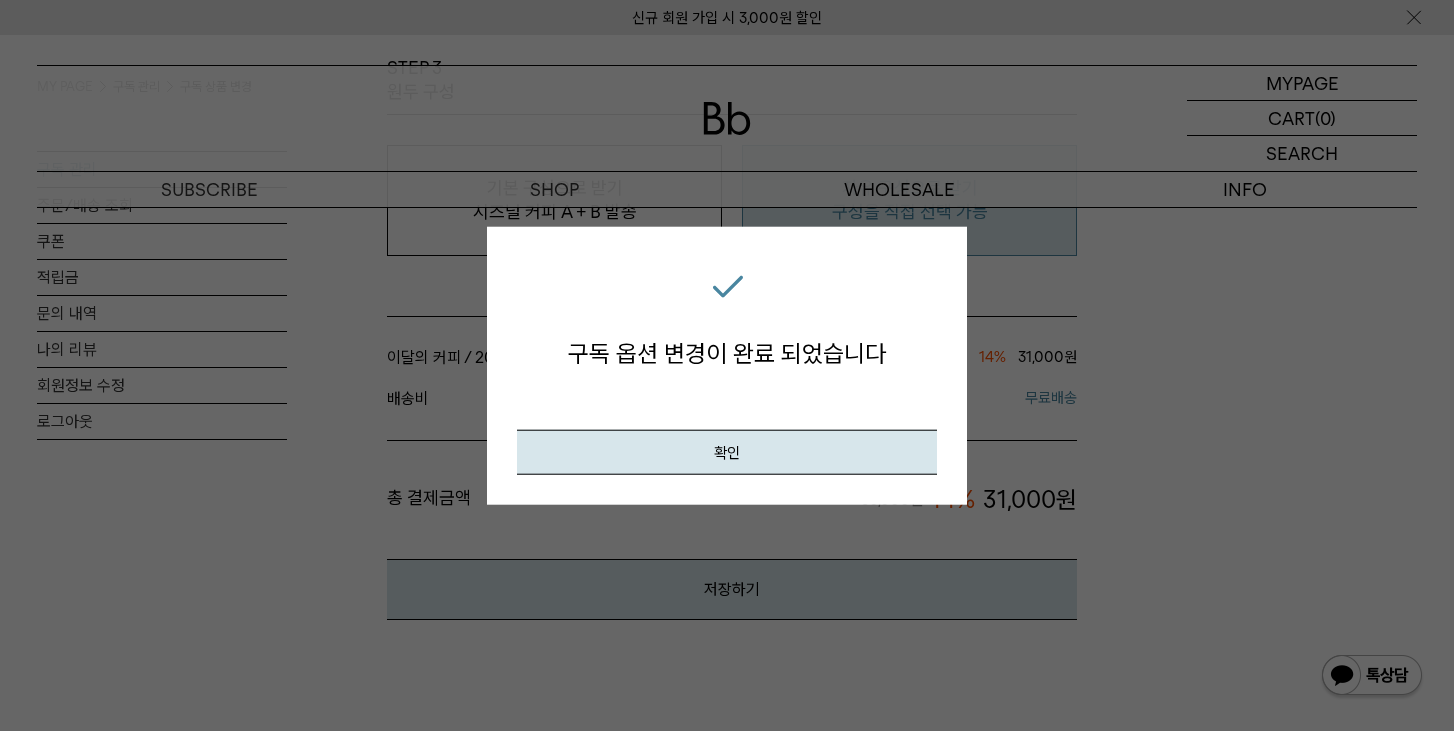 click on "구독 옵션 변경이 완료 되었습니다
확인" at bounding box center (727, 365) 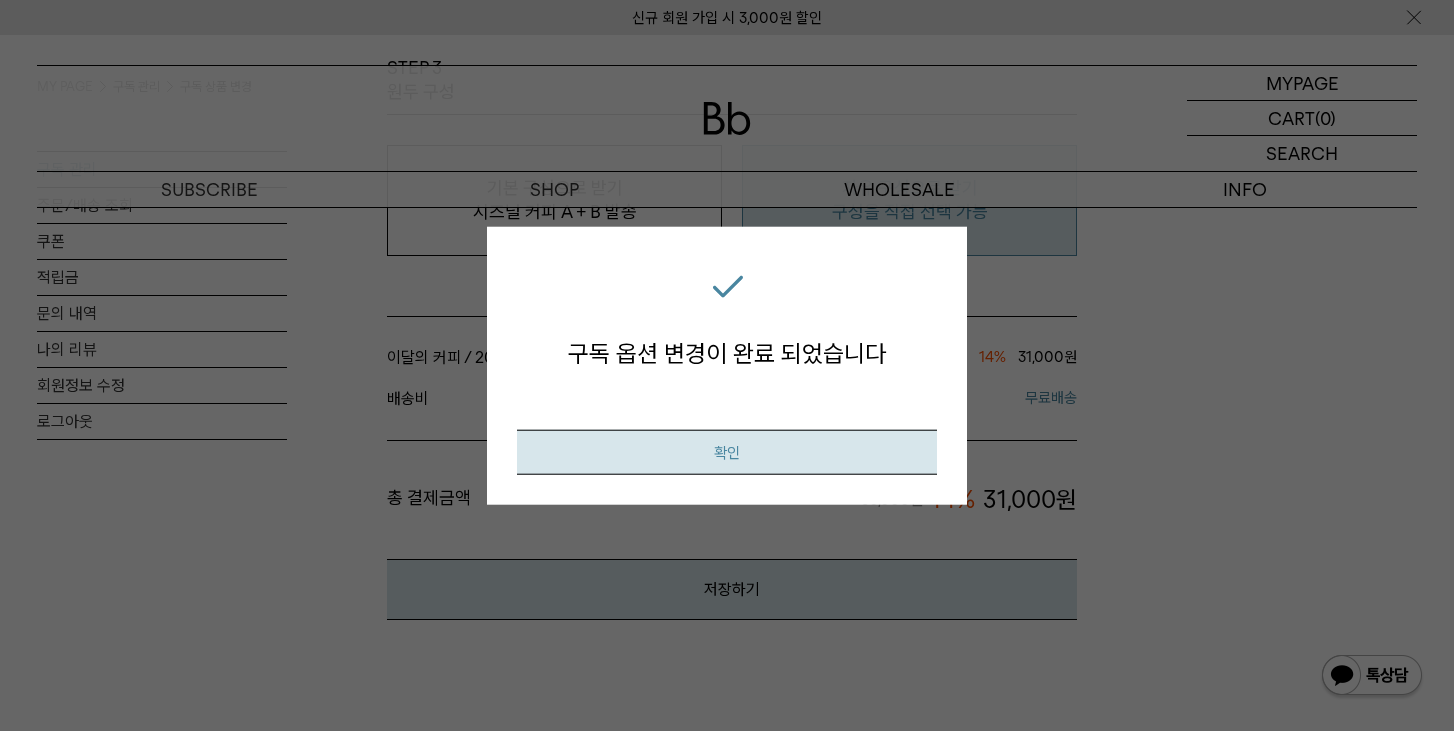 click on "확인" at bounding box center [727, 452] 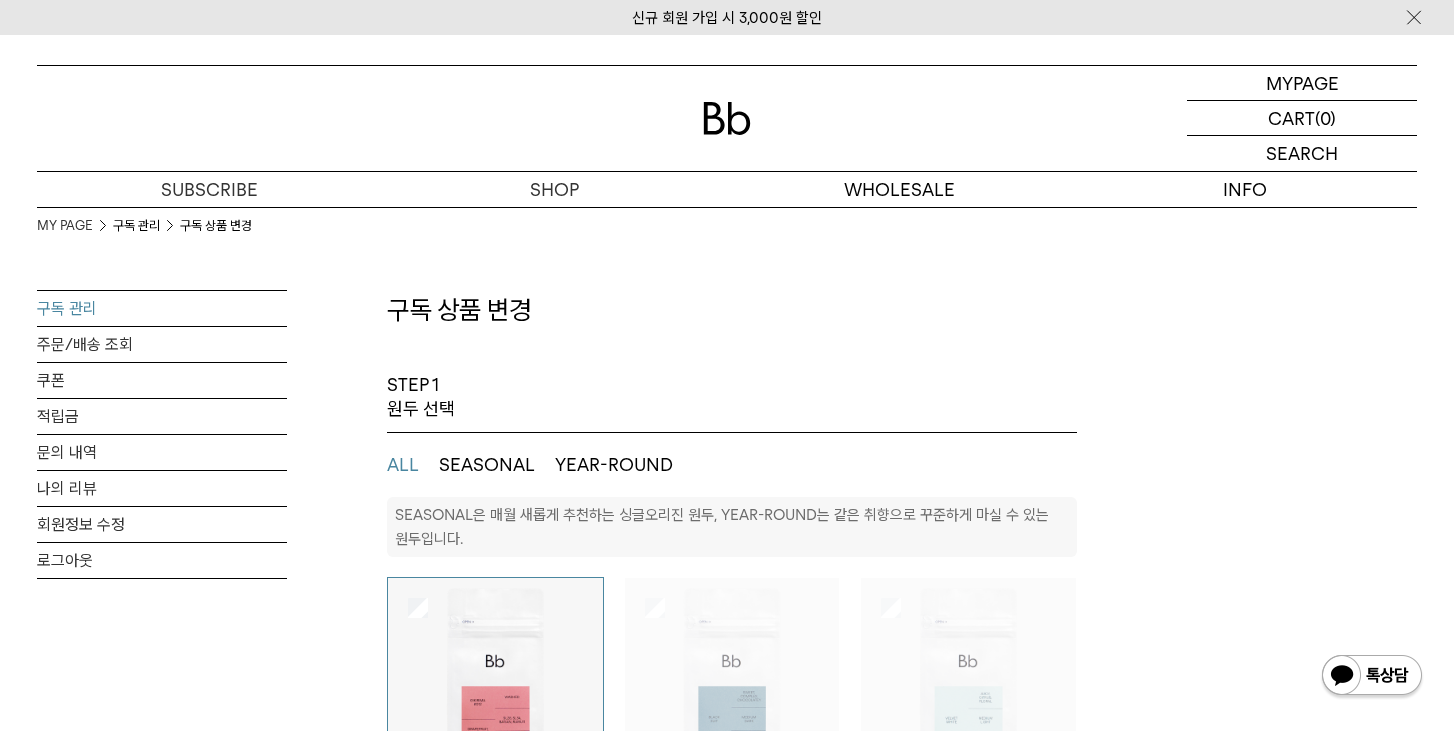 select on "**" 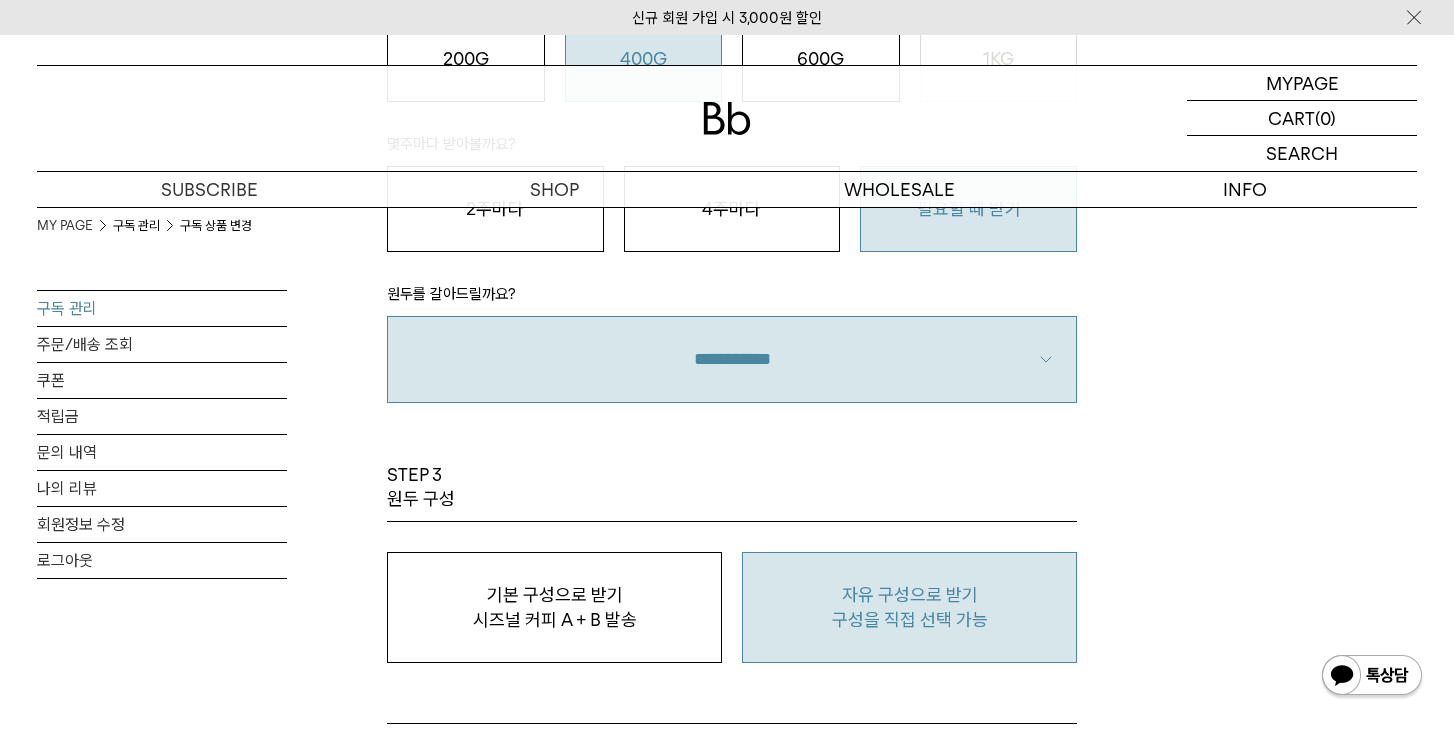 scroll, scrollTop: 0, scrollLeft: 0, axis: both 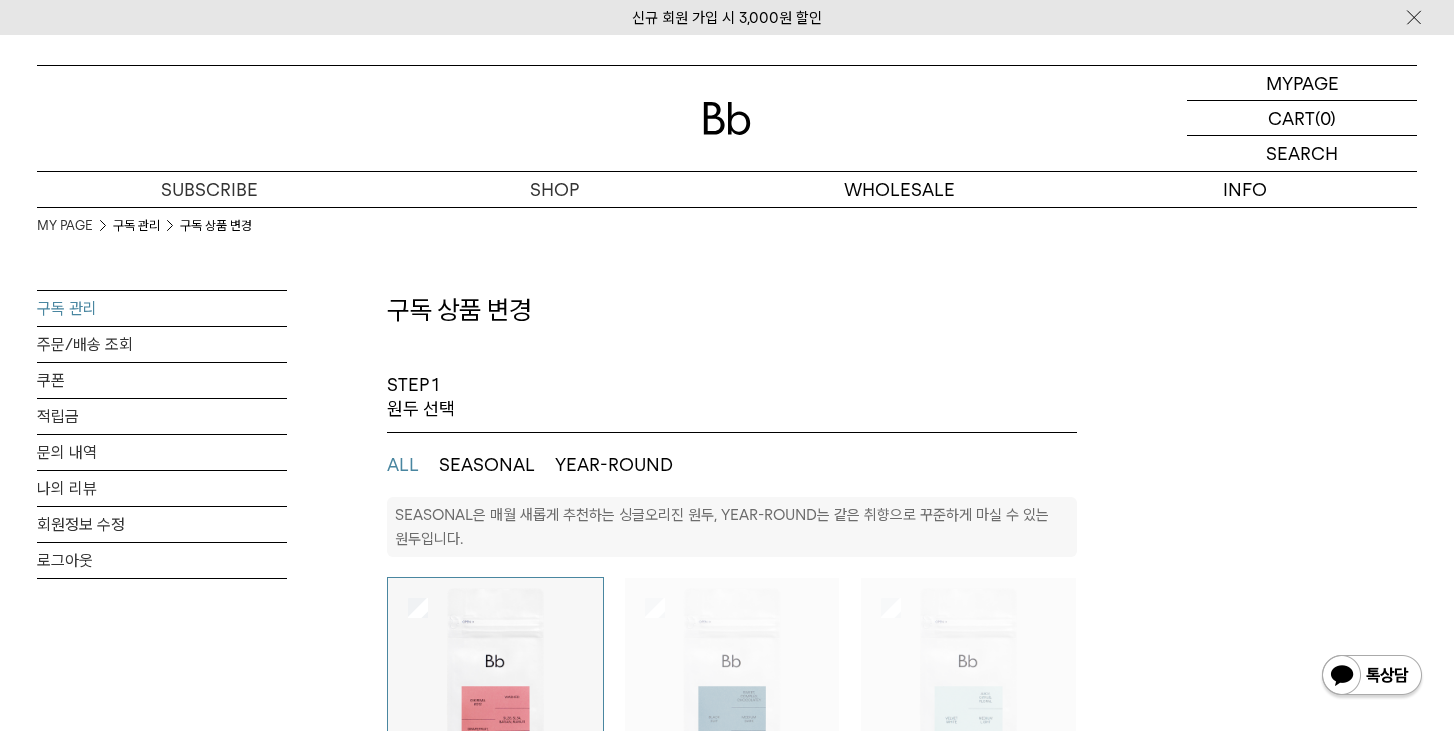 click on "구독 관리" at bounding box center (162, 308) 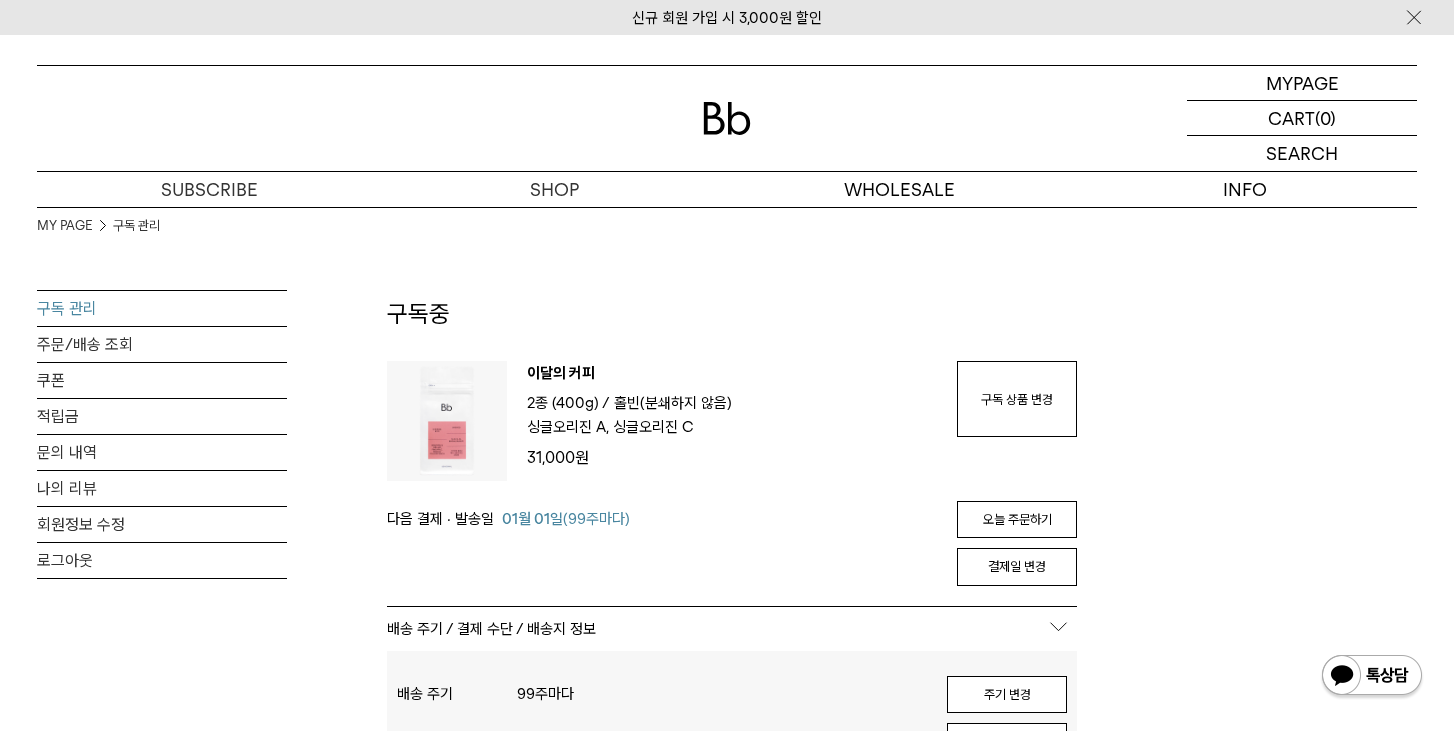 scroll, scrollTop: 0, scrollLeft: 0, axis: both 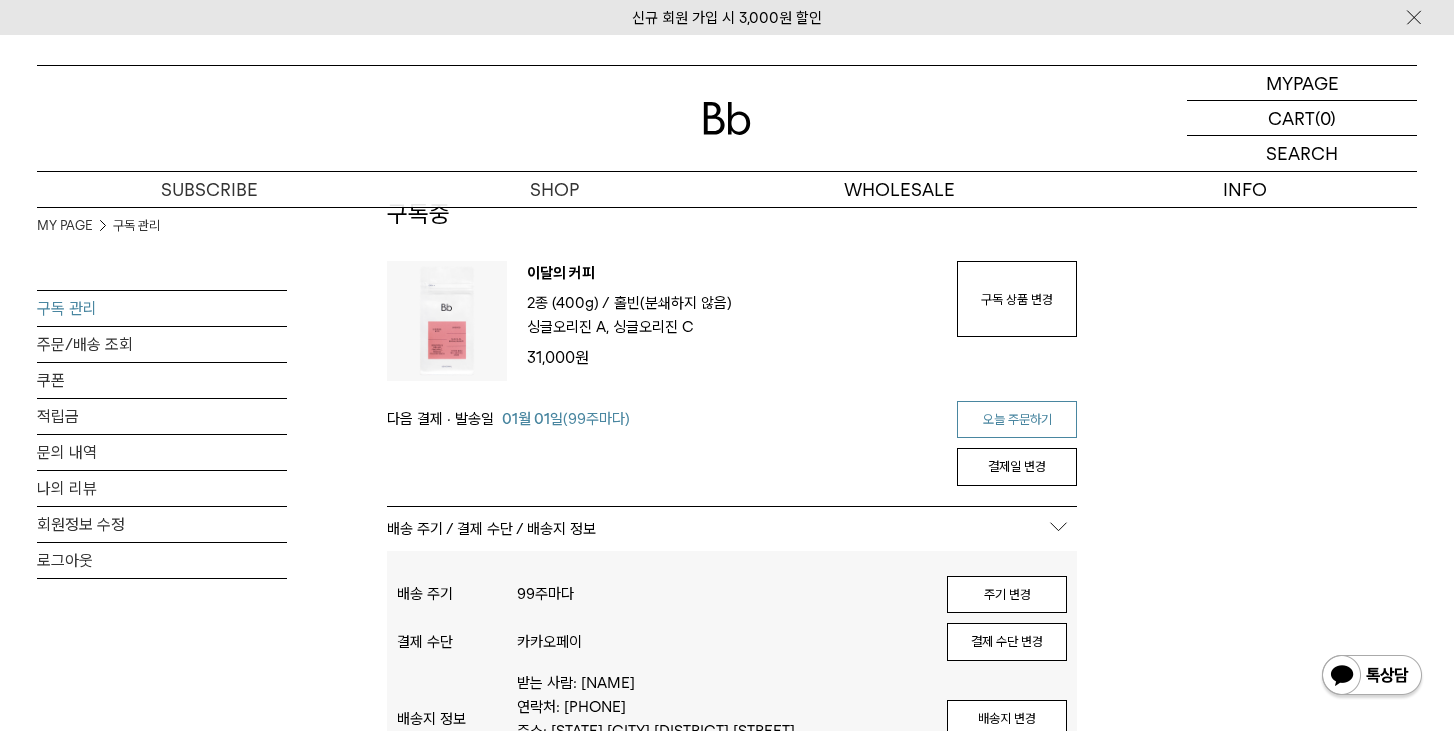 click on "오늘 주문하기" at bounding box center (1017, 420) 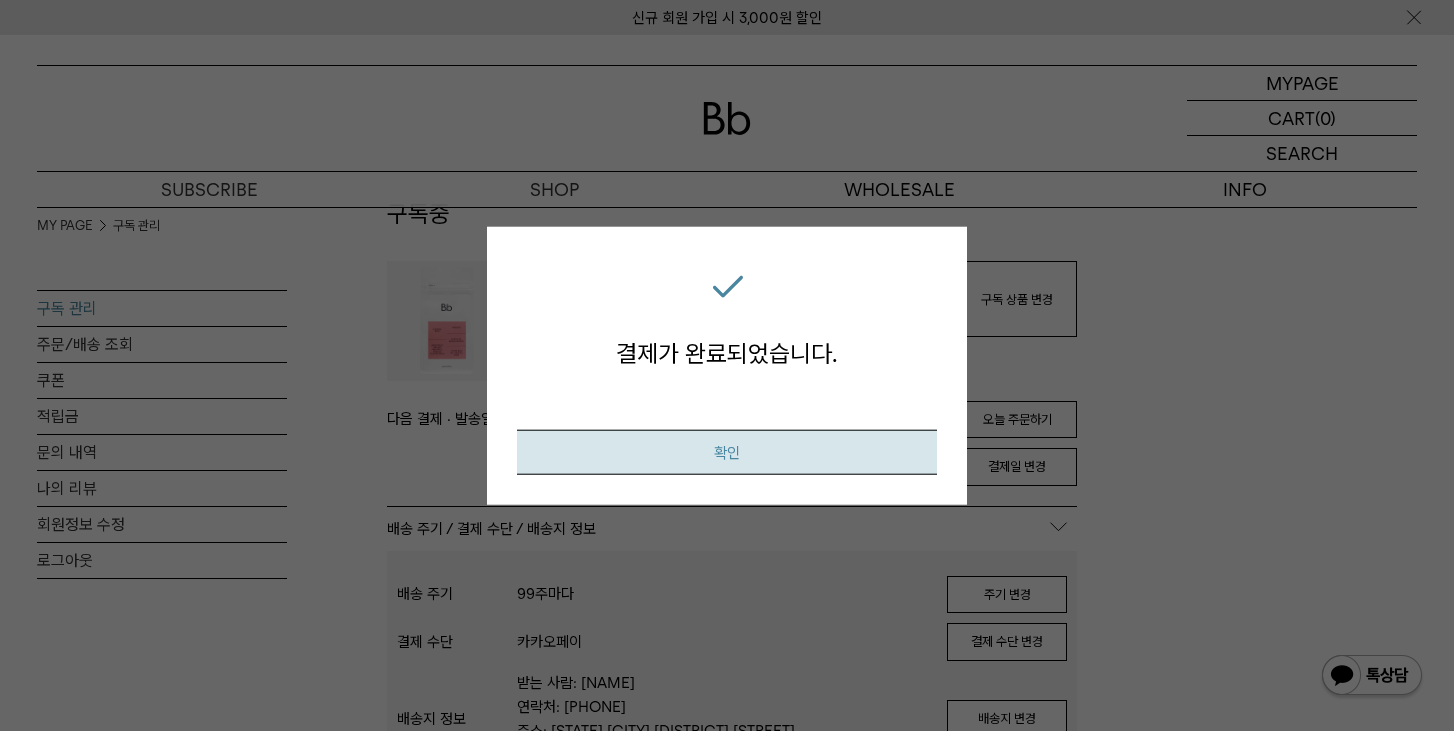 click on "확인" at bounding box center (727, 452) 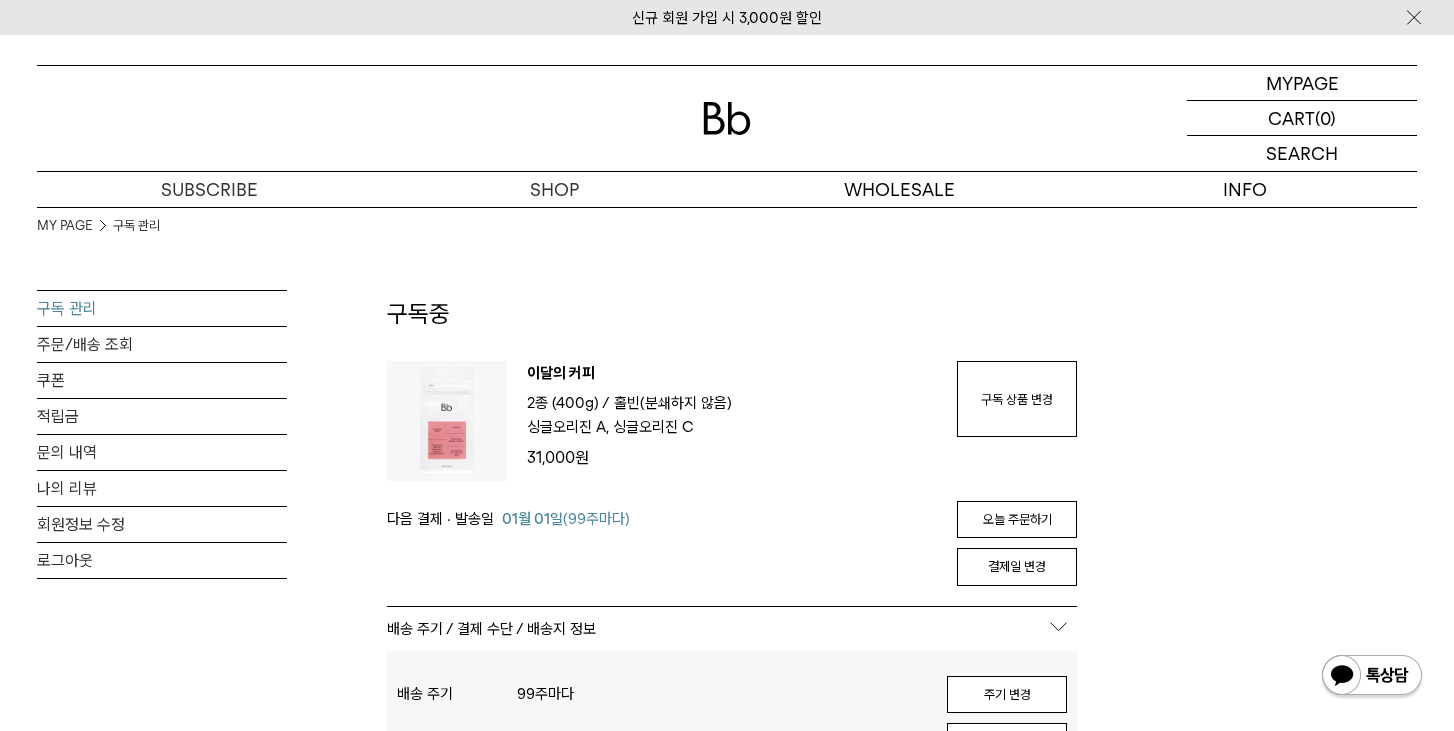 scroll, scrollTop: 65, scrollLeft: 0, axis: vertical 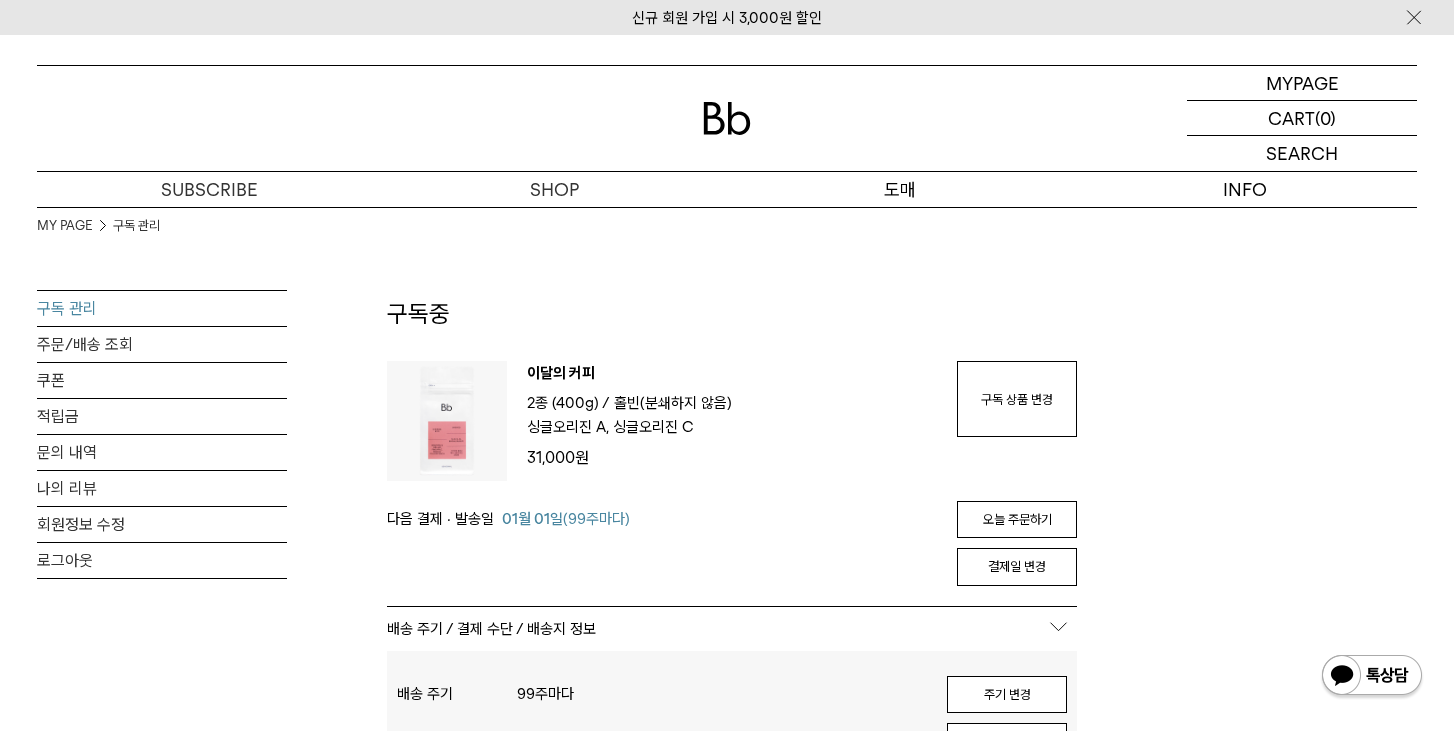 click on "신규 회원 가입 시 3,000원 할인
MYPAGE
마이페이지
LOGOUT
로그아웃
CART
장바구니
(0)
SEARCH
검색
검색폼
**
추천상품" at bounding box center [727, 1132] 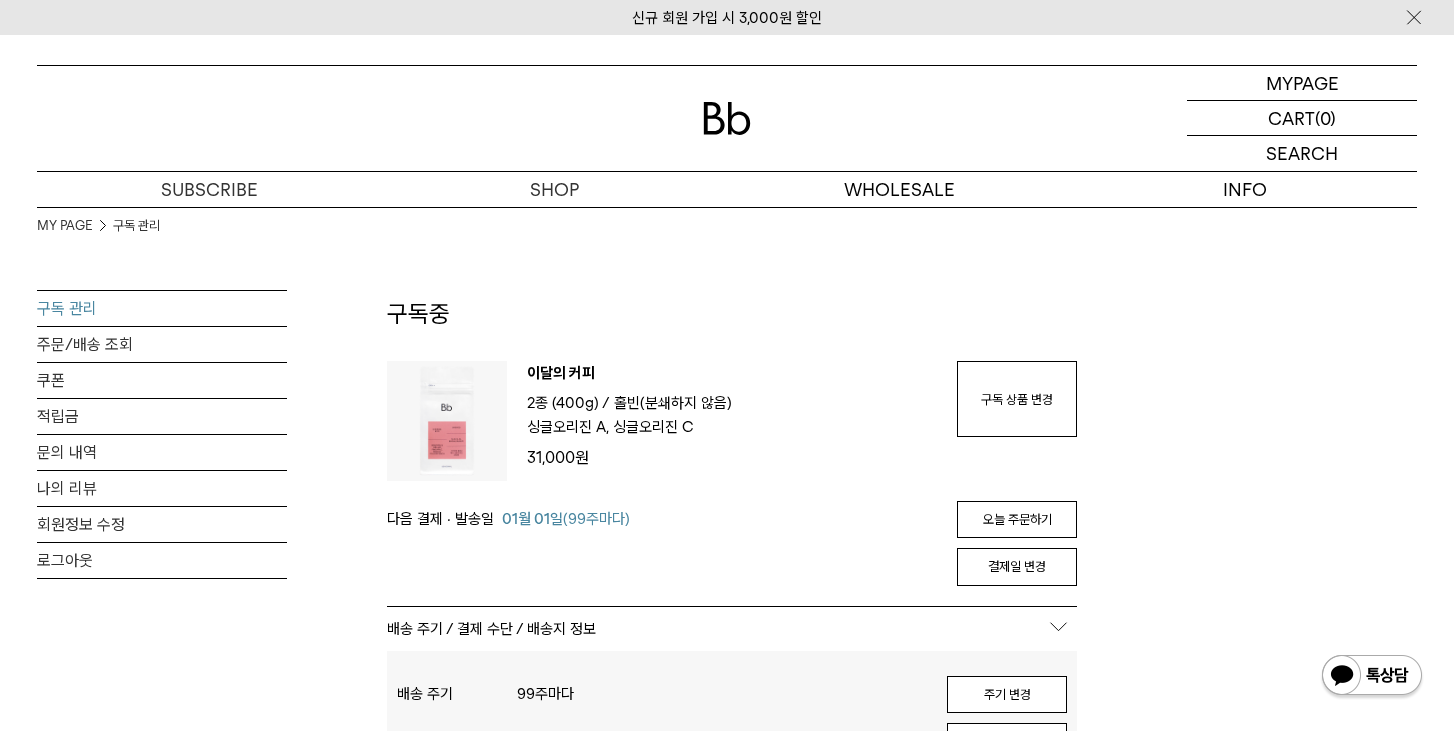 drag, startPoint x: 820, startPoint y: 258, endPoint x: 677, endPoint y: 473, distance: 258.2131 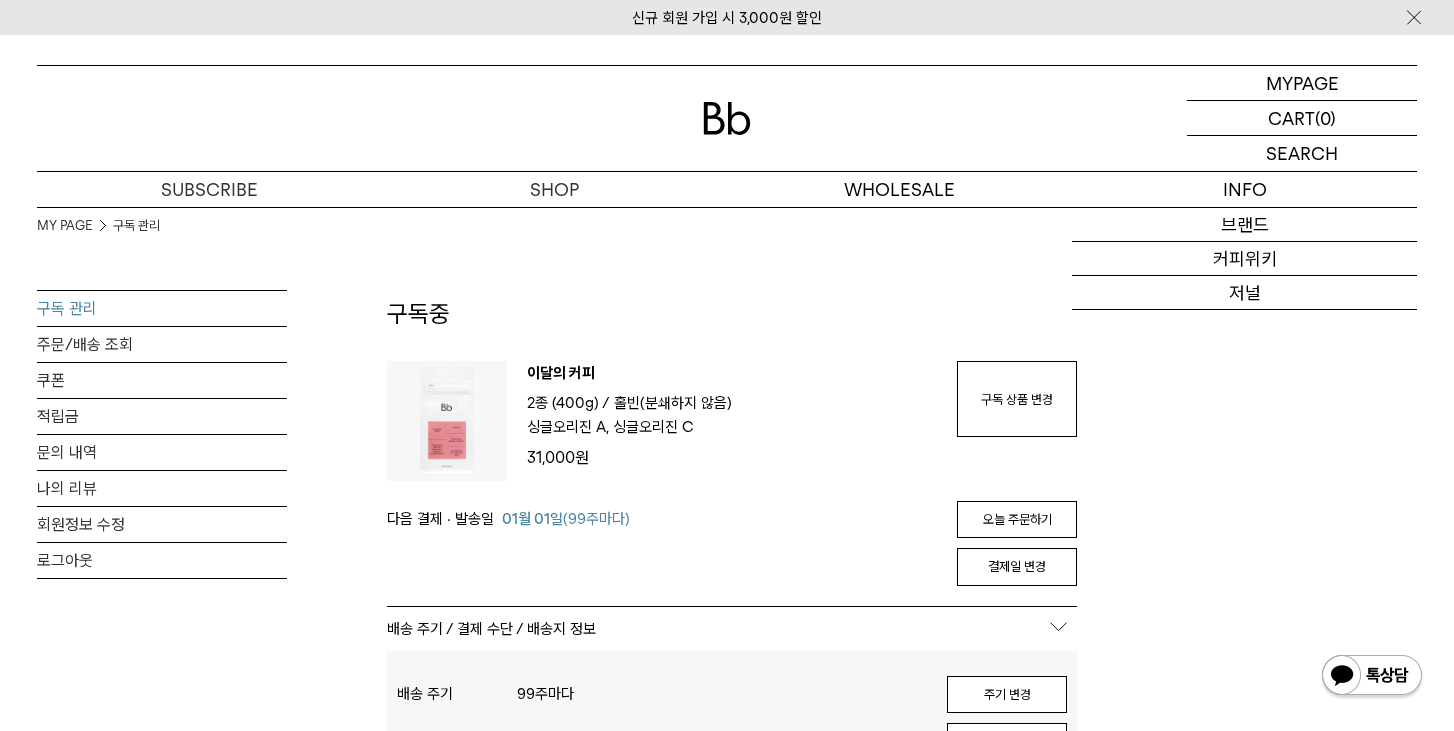 click on "MY PAGE
구독 관리
구독 관리
주문/배송 조회
쿠폰
적립금
문의 내역
나의 리뷰
회원정보 수정
로그아웃
구독중
구독 번호 : [NUMBER]
인포 번호 : [NUMBER]
주문 번호 : [NUMBER]
다음 출고일 및 구독 주기
[DATE] -
[NUMBER]주마다
이달의 커피
2종 (400g) /" at bounding box center [727, 928] 